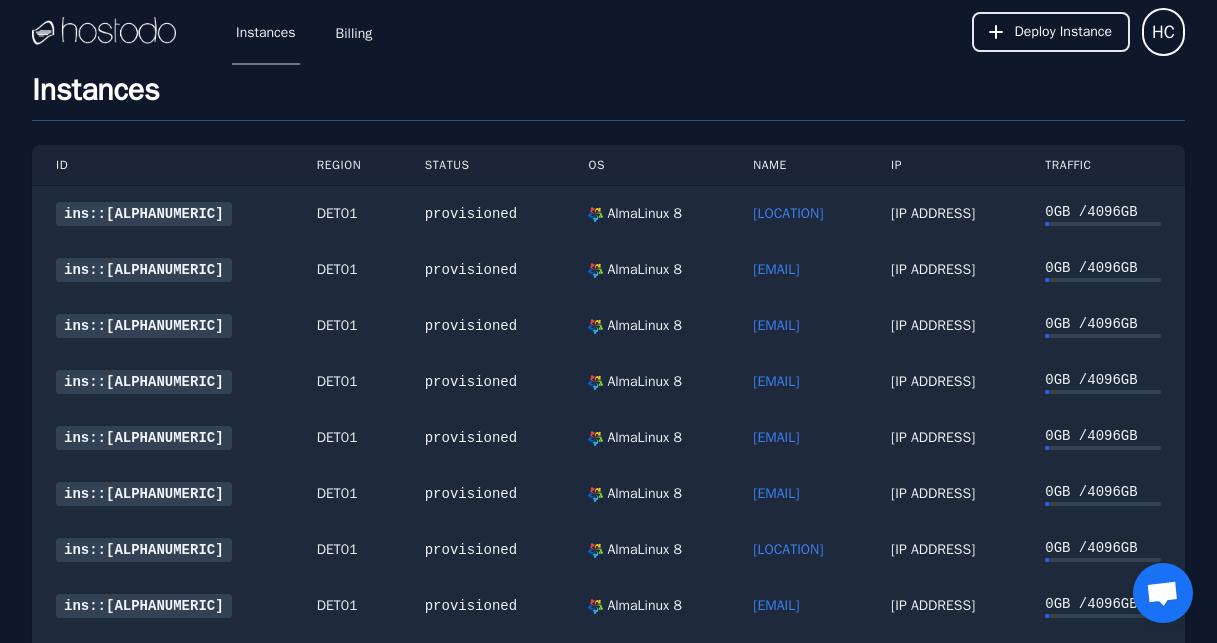 scroll, scrollTop: 271, scrollLeft: 0, axis: vertical 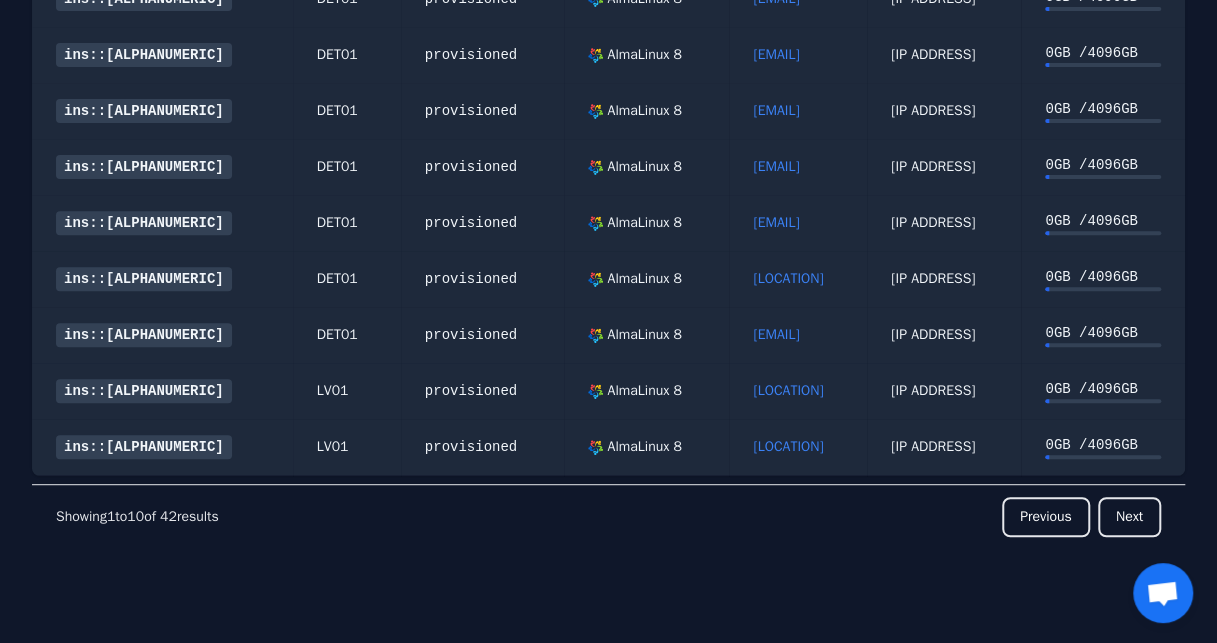 click on "[LOCATION]" at bounding box center [788, 390] 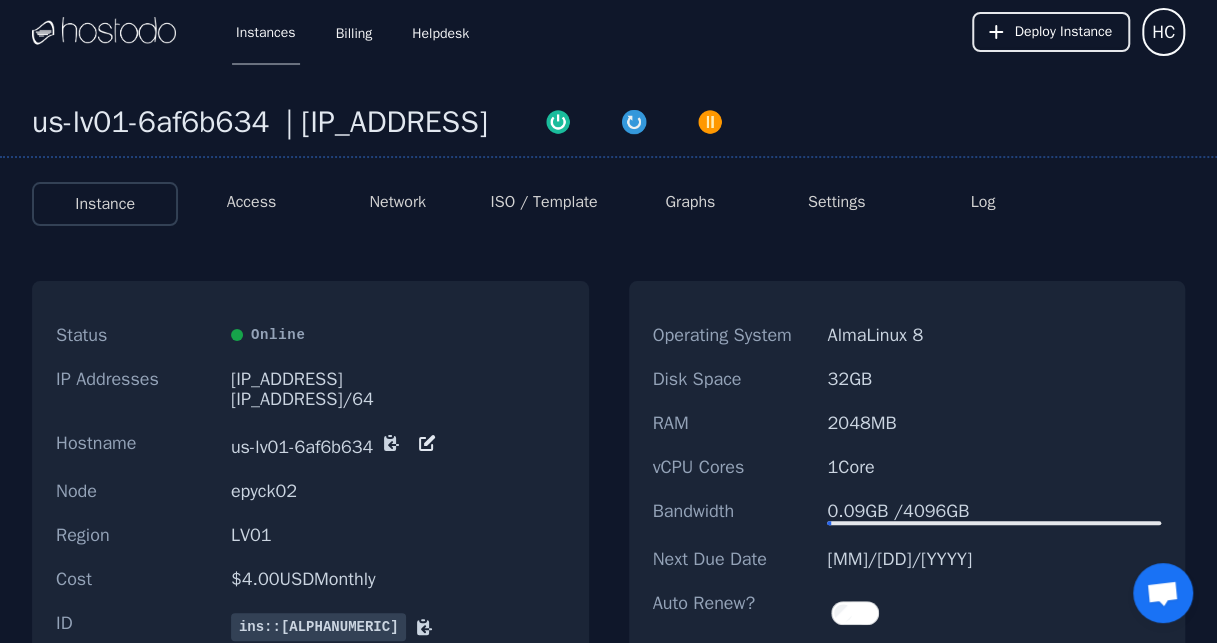 scroll, scrollTop: 0, scrollLeft: 0, axis: both 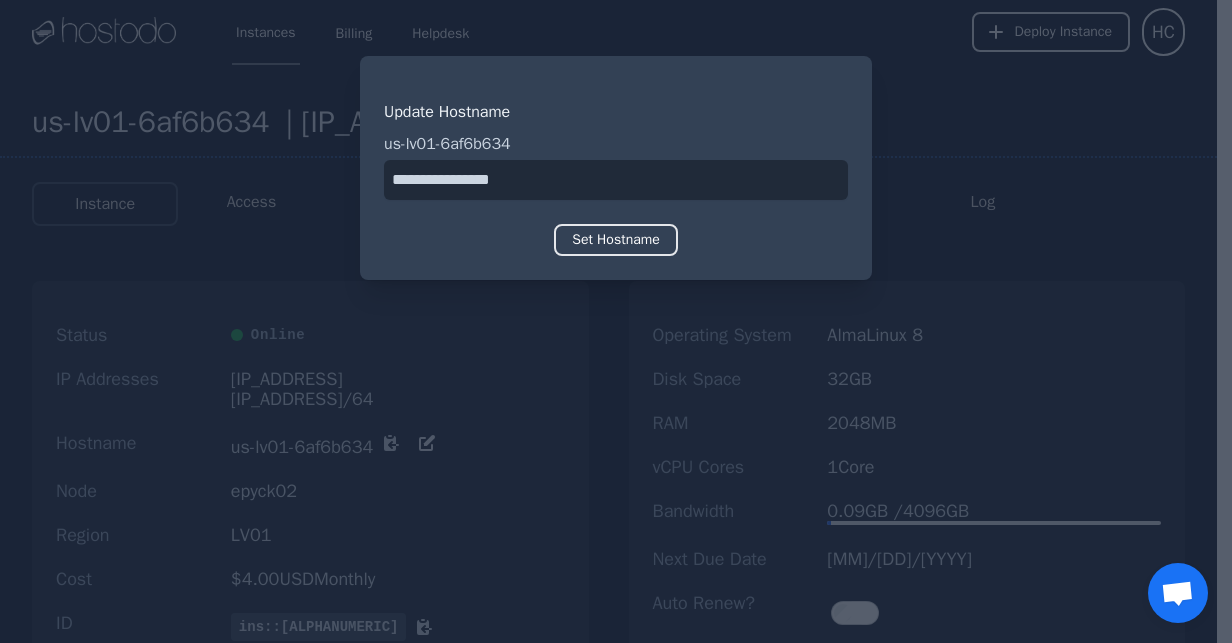 drag, startPoint x: 538, startPoint y: 176, endPoint x: 274, endPoint y: 123, distance: 269.26752 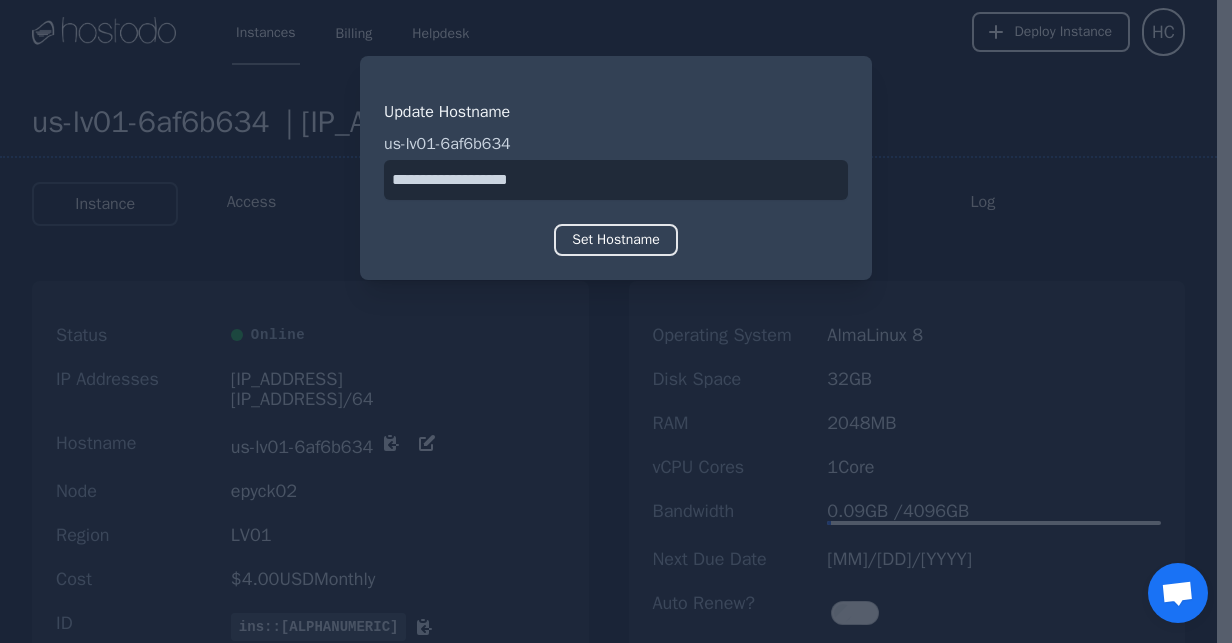 drag, startPoint x: 404, startPoint y: 186, endPoint x: 339, endPoint y: 192, distance: 65.27634 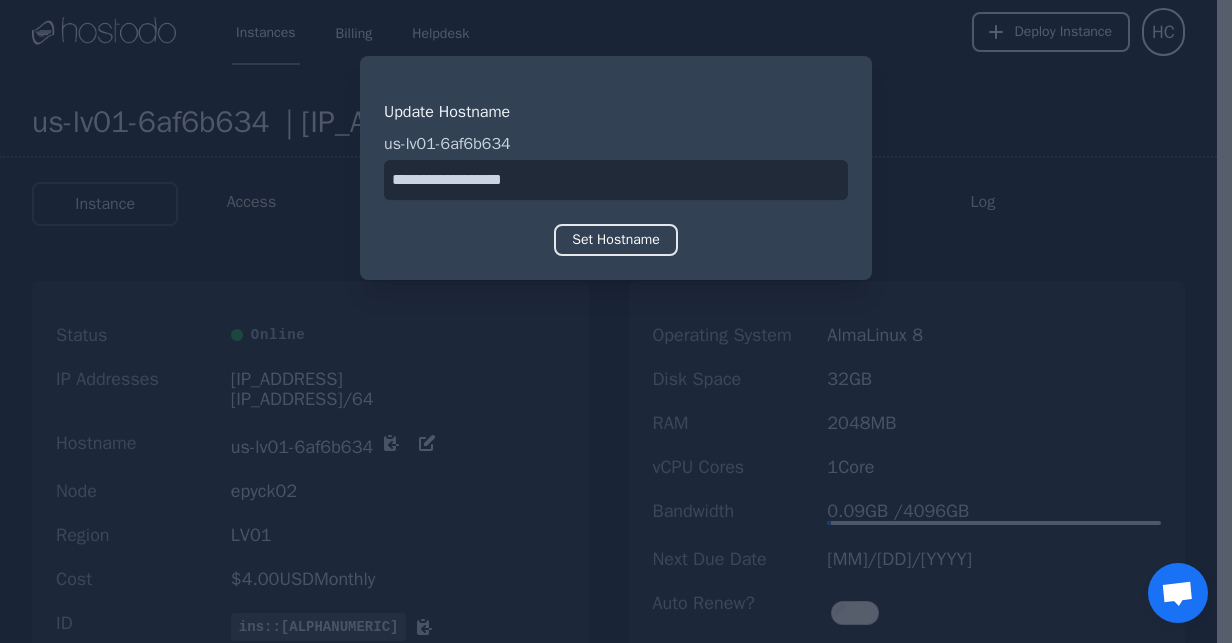 type on "**********" 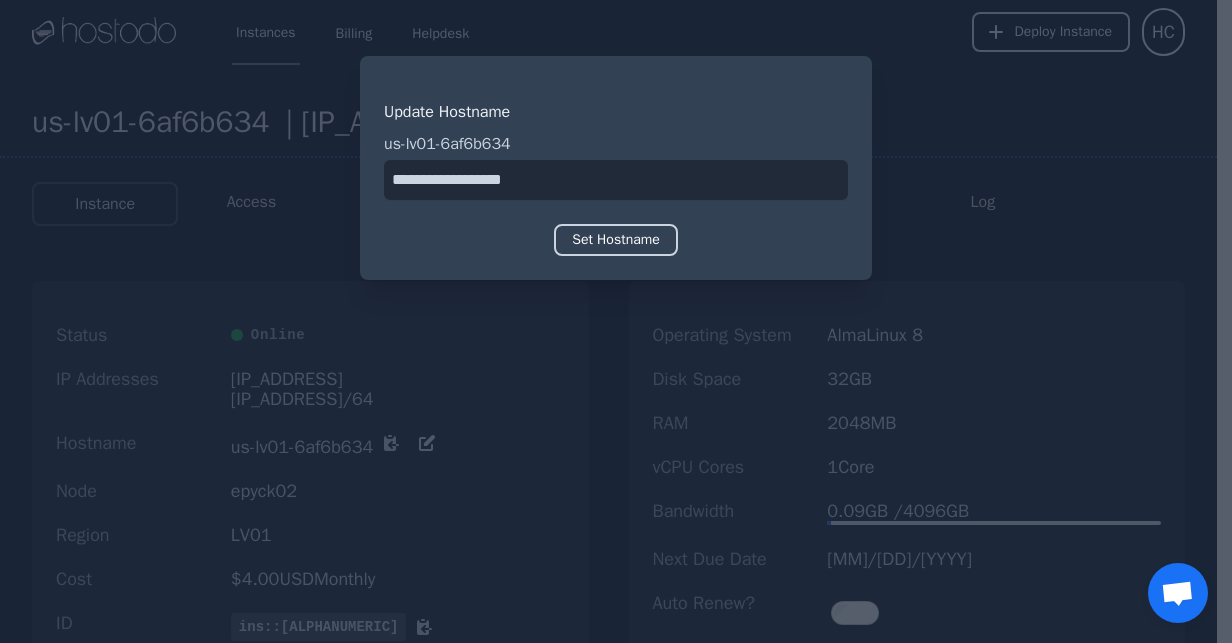click on "Set Hostname" at bounding box center [616, 240] 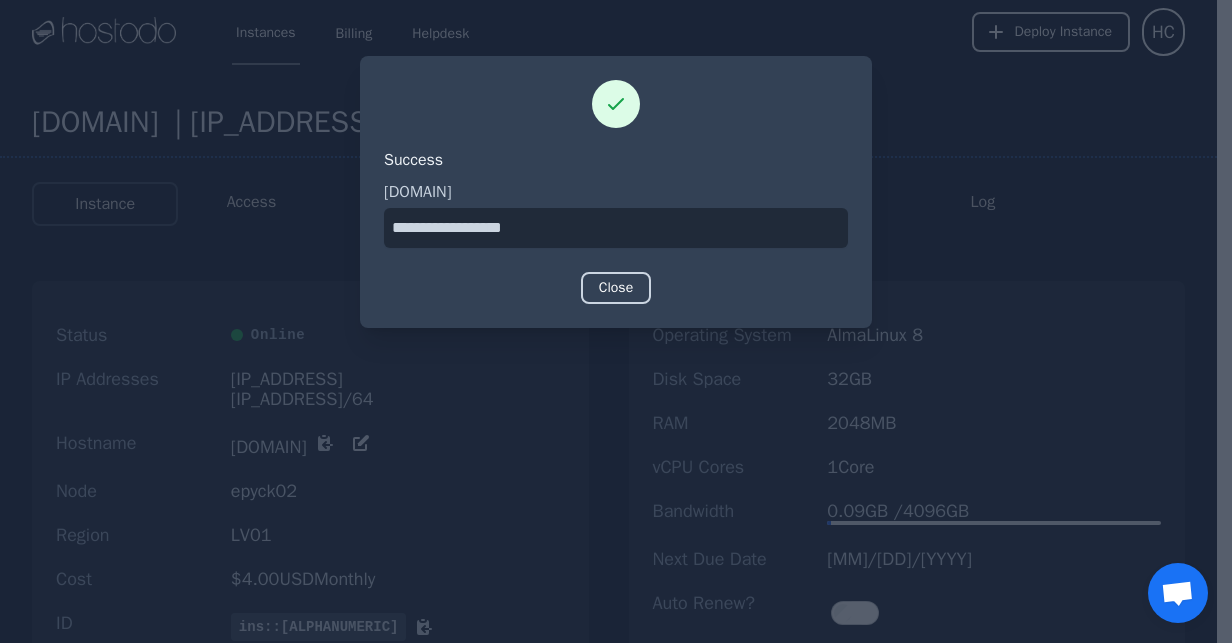 click on "Close" at bounding box center (616, 288) 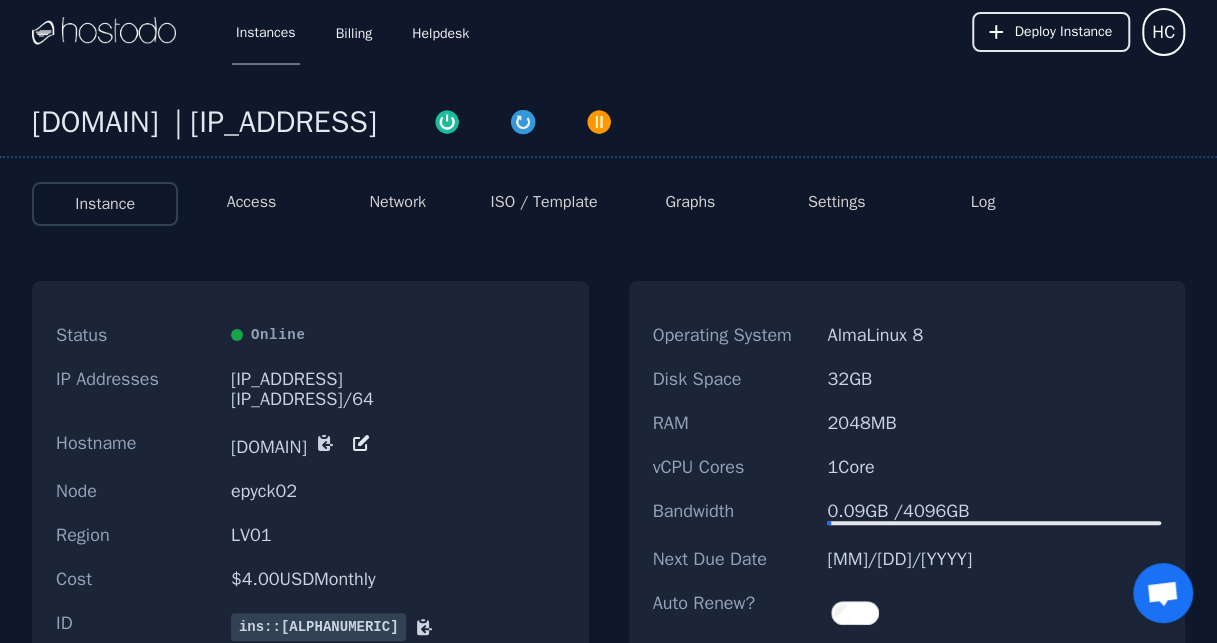 click on "Billing" at bounding box center (354, 32) 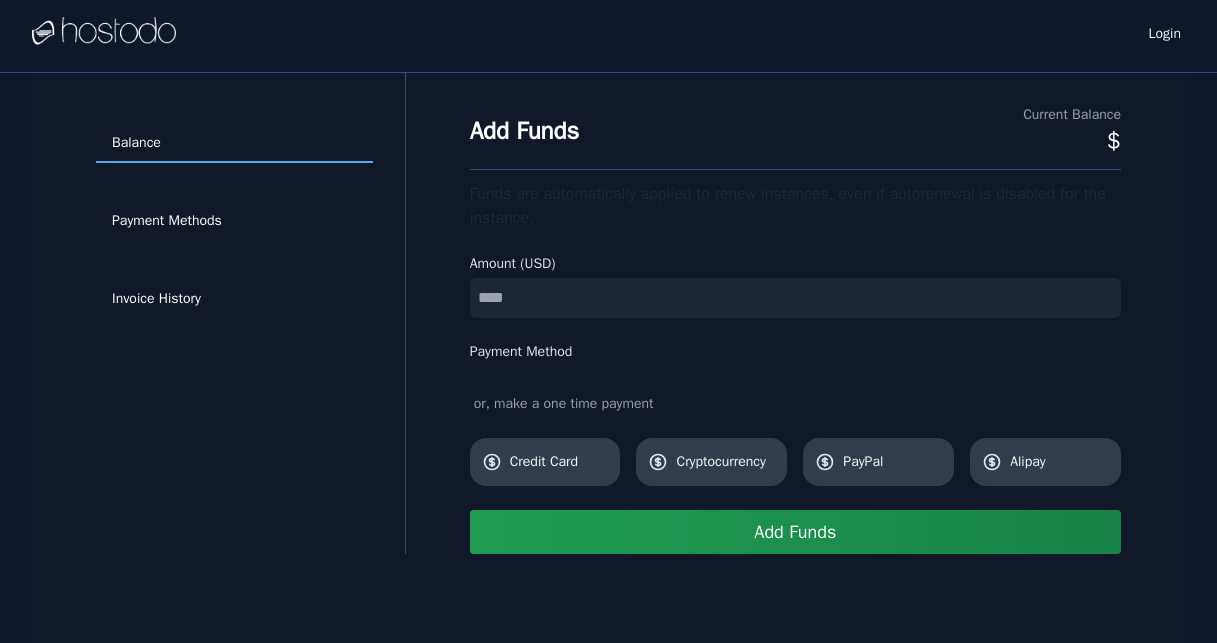 scroll, scrollTop: 0, scrollLeft: 0, axis: both 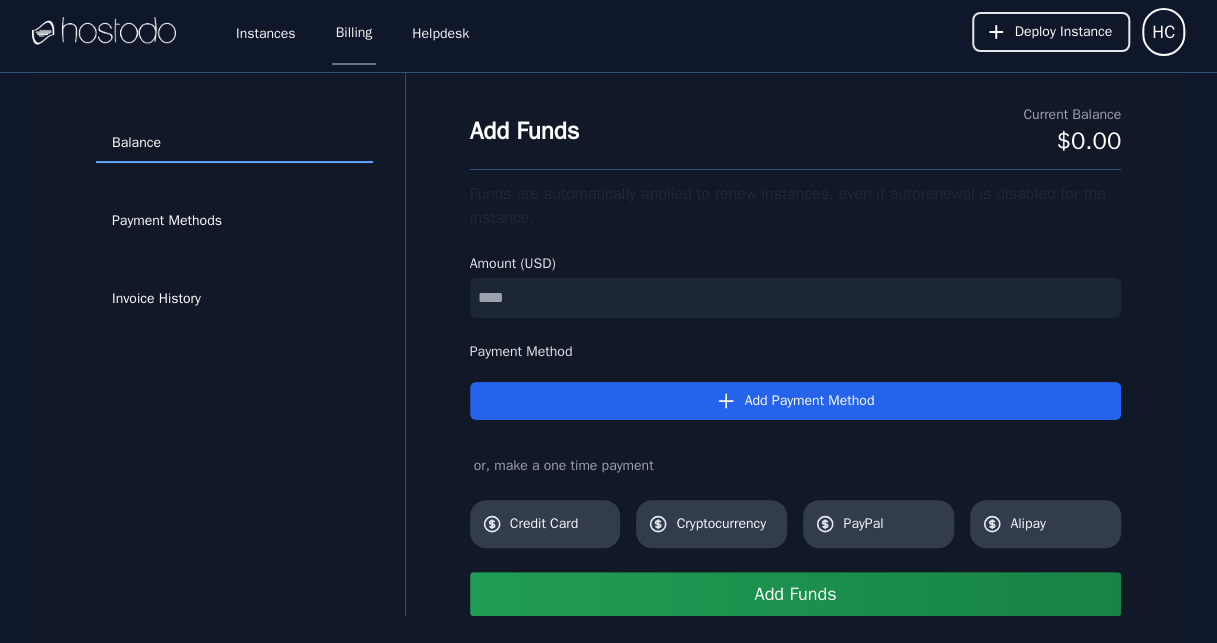 click on "Instances" at bounding box center [266, 32] 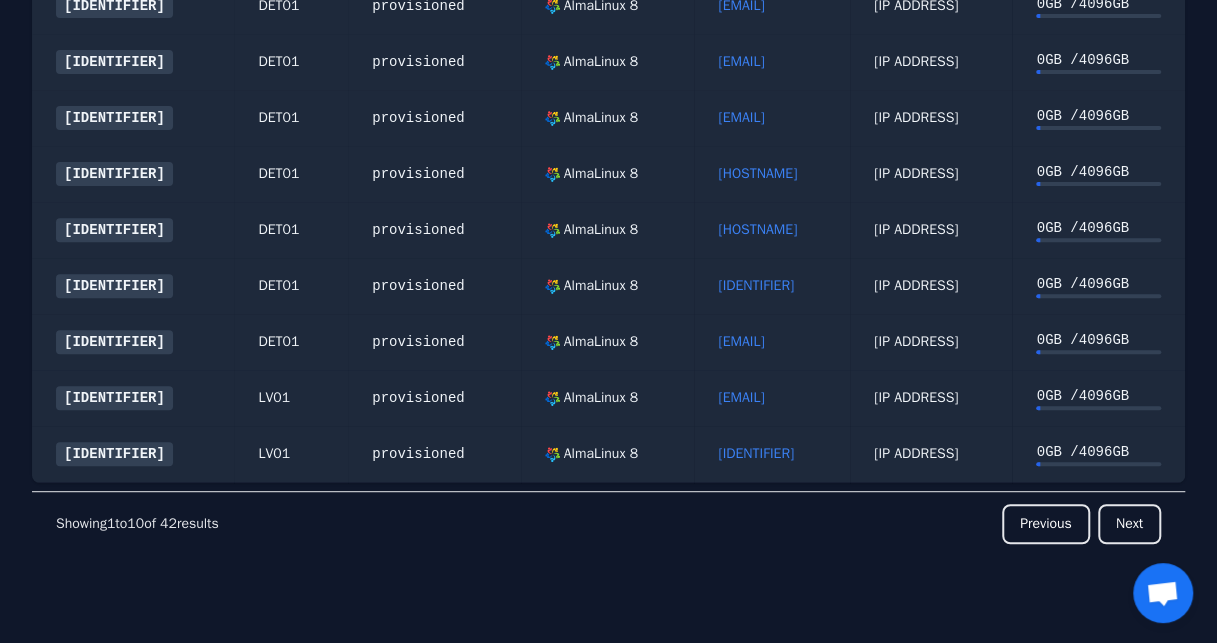 scroll, scrollTop: 271, scrollLeft: 0, axis: vertical 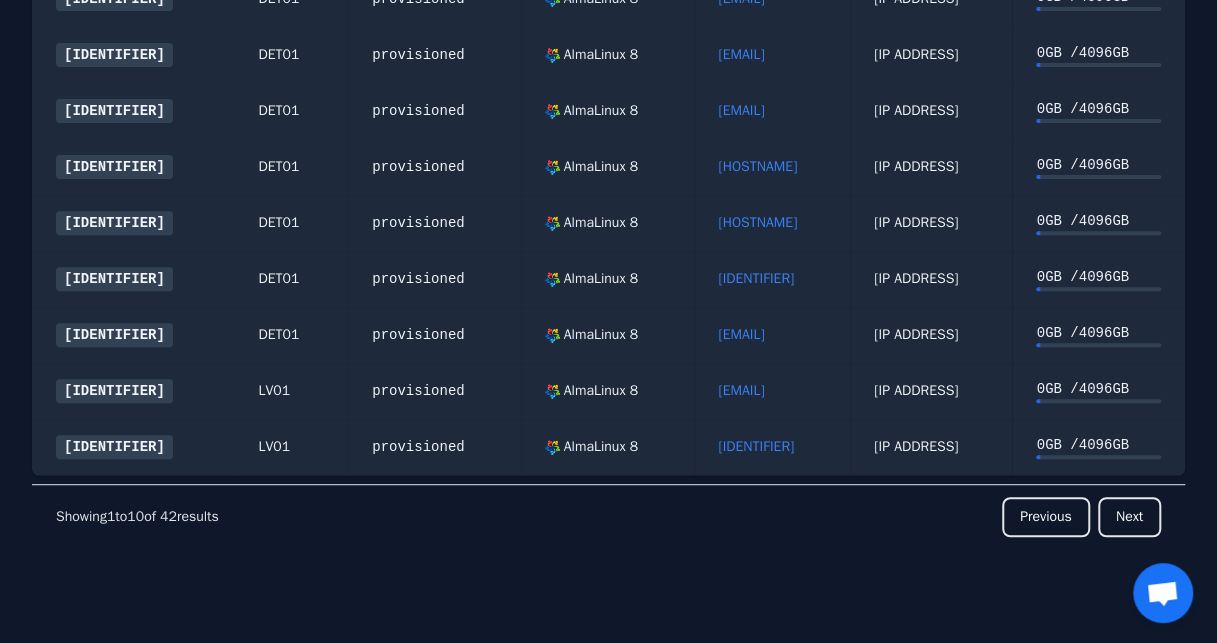 click on "9l900mail000000.co" at bounding box center (741, 390) 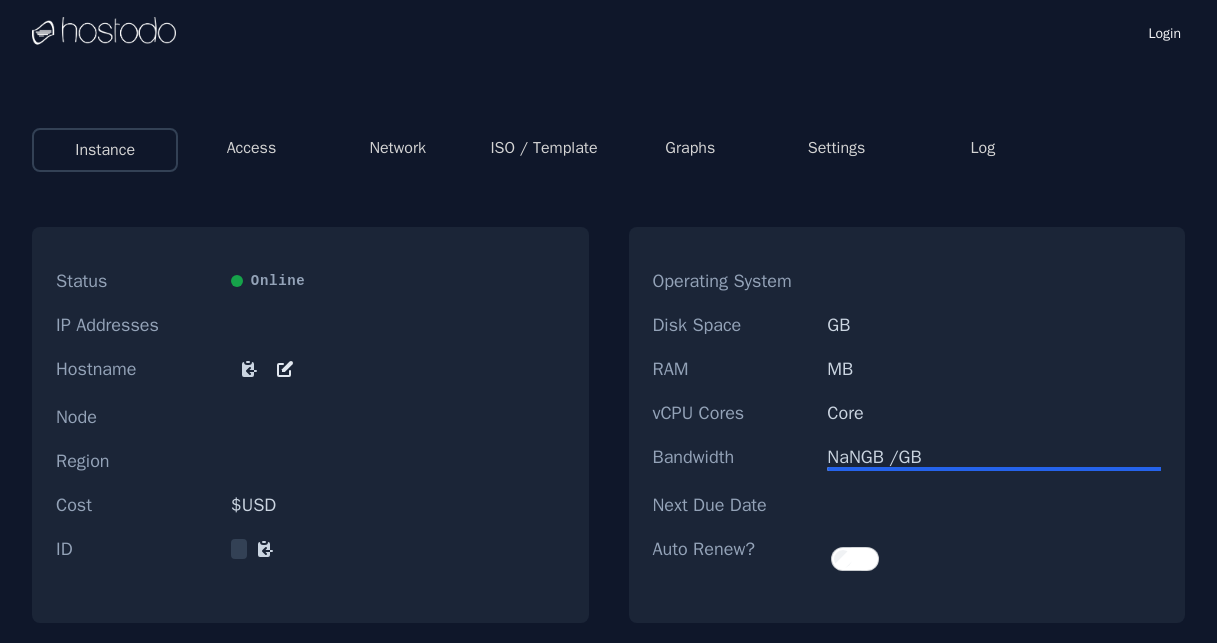 scroll, scrollTop: 0, scrollLeft: 0, axis: both 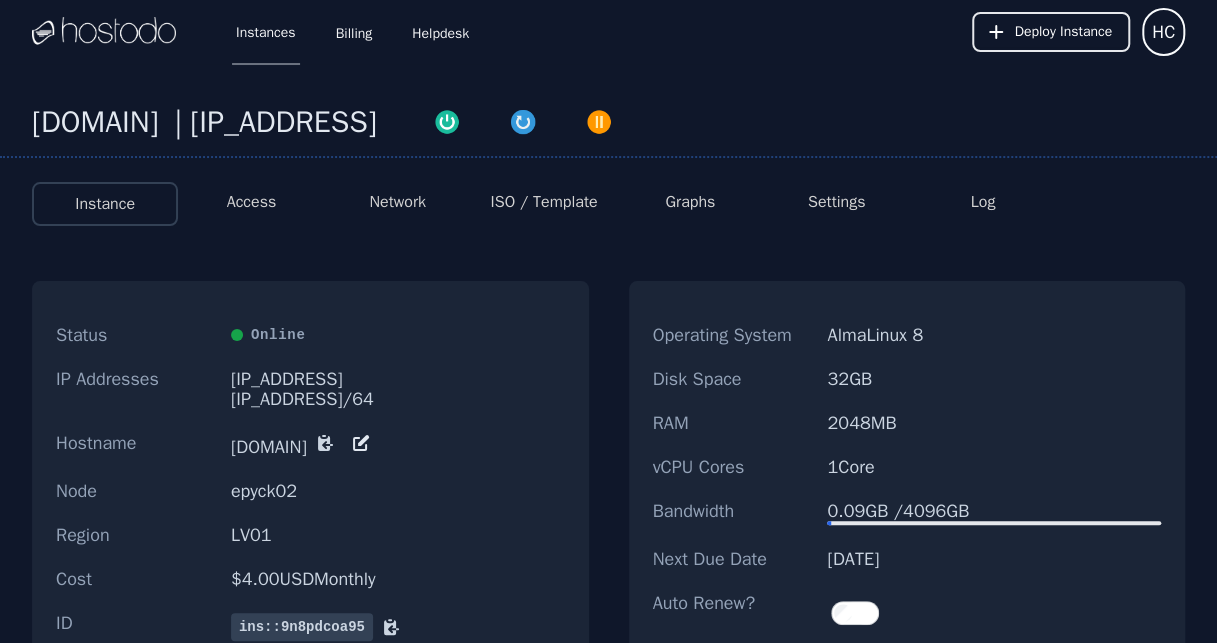 click 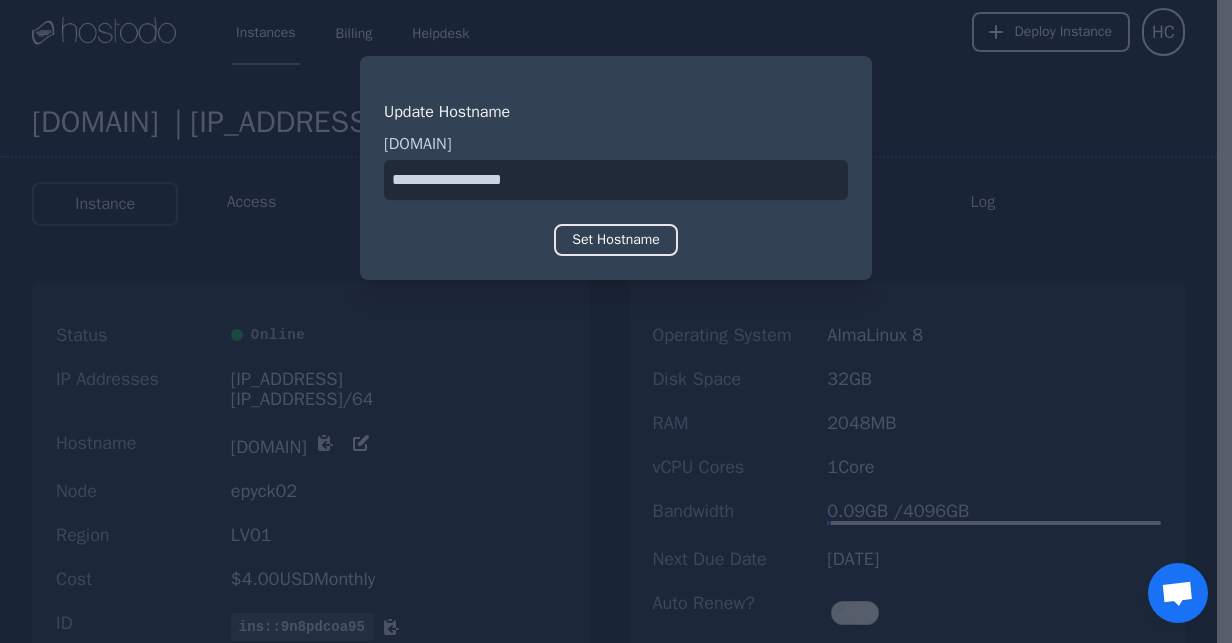 drag, startPoint x: 389, startPoint y: 178, endPoint x: 389, endPoint y: 287, distance: 109 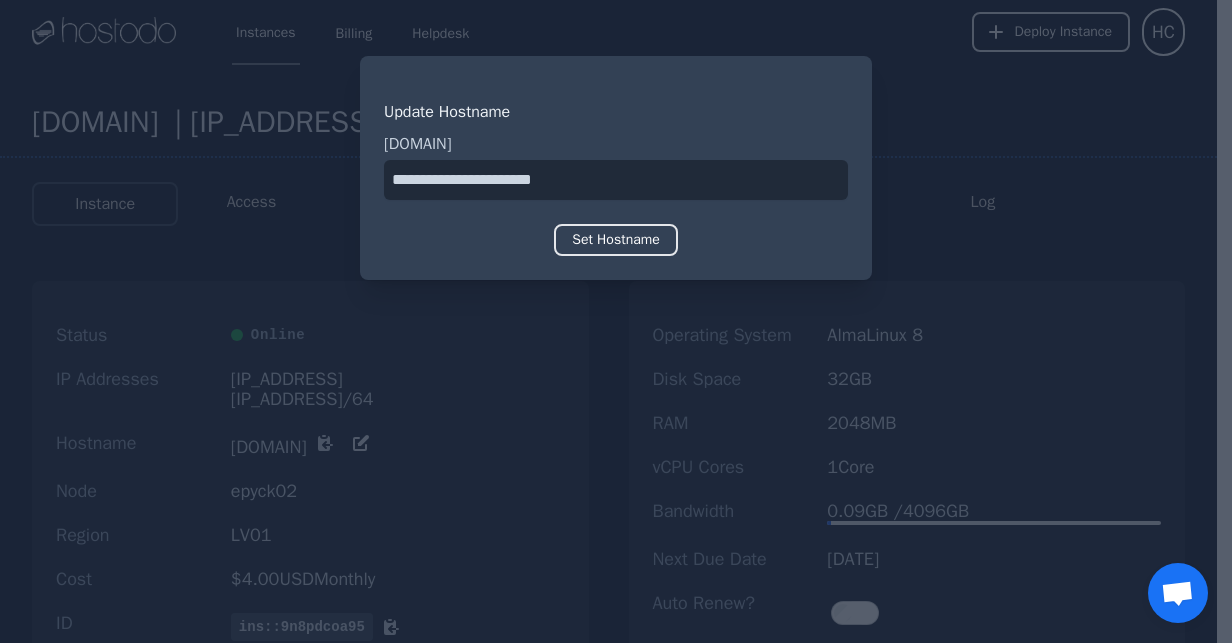 type on "**********" 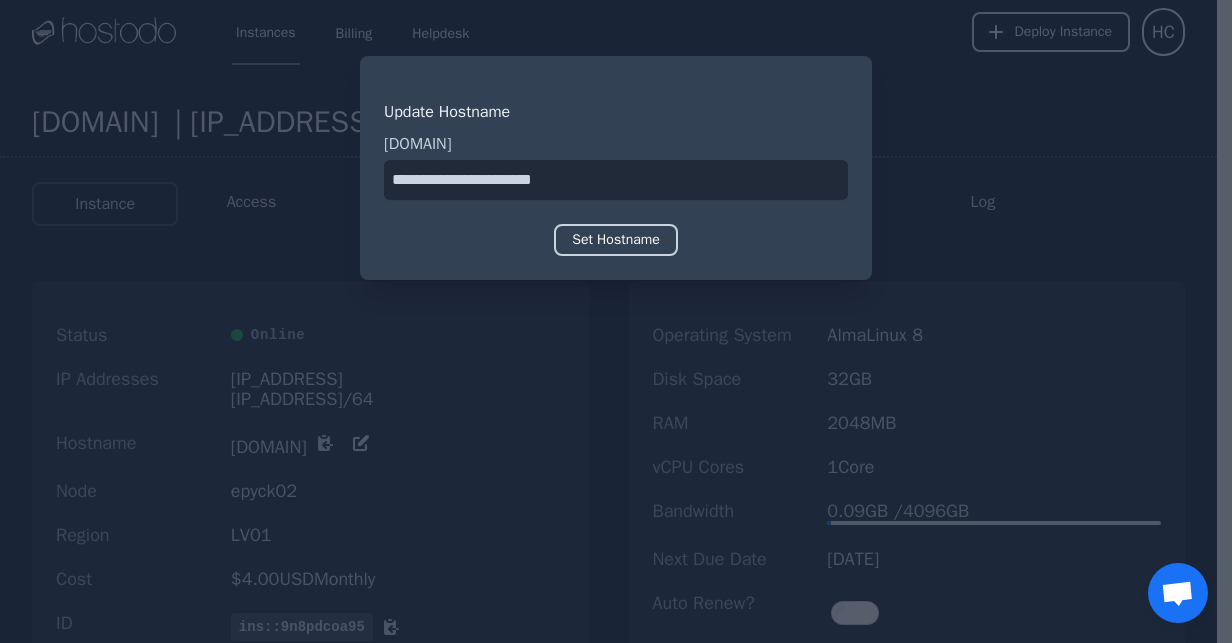 click on "Set Hostname" at bounding box center (616, 240) 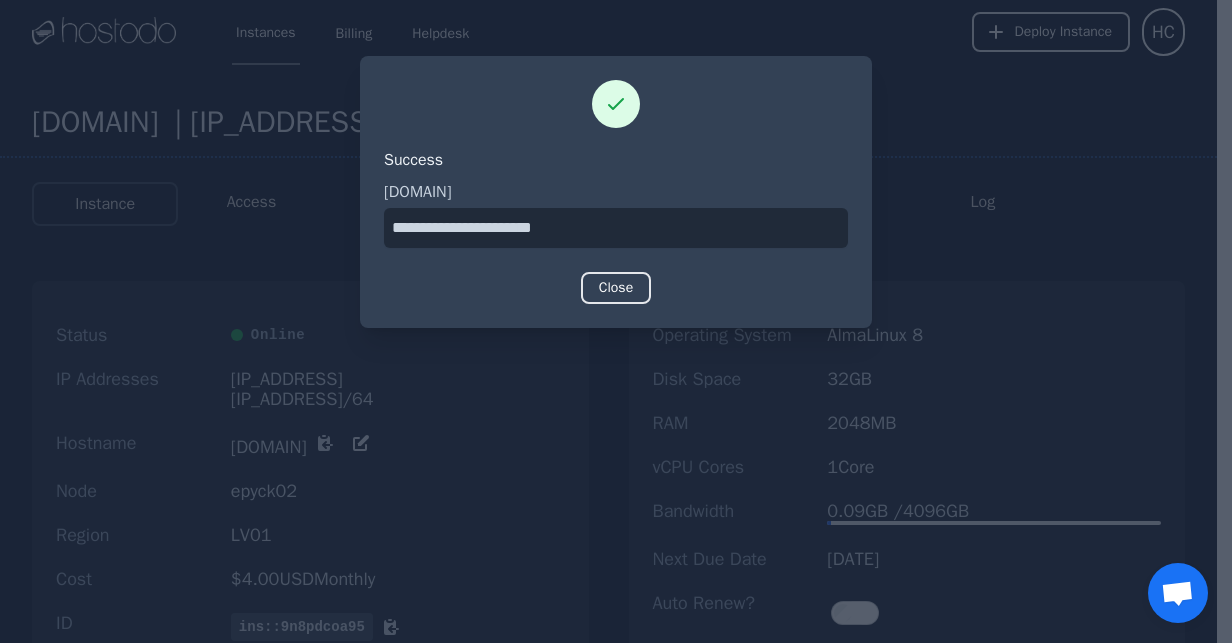 click at bounding box center (616, 321) 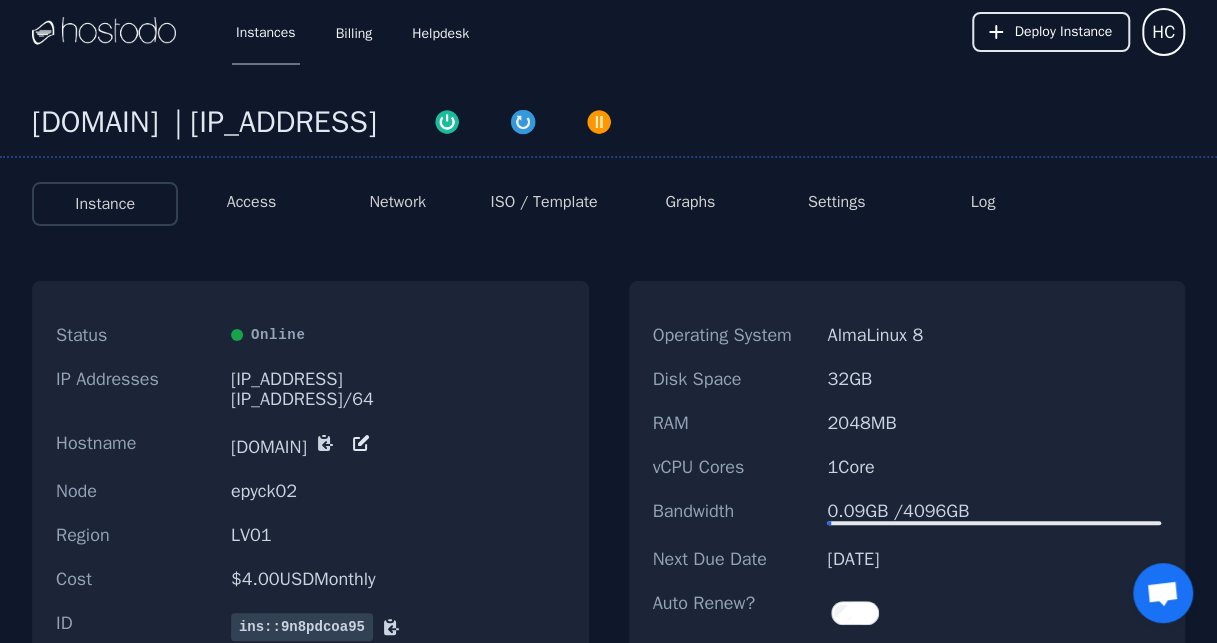 drag, startPoint x: 436, startPoint y: 444, endPoint x: 278, endPoint y: 422, distance: 159.52429 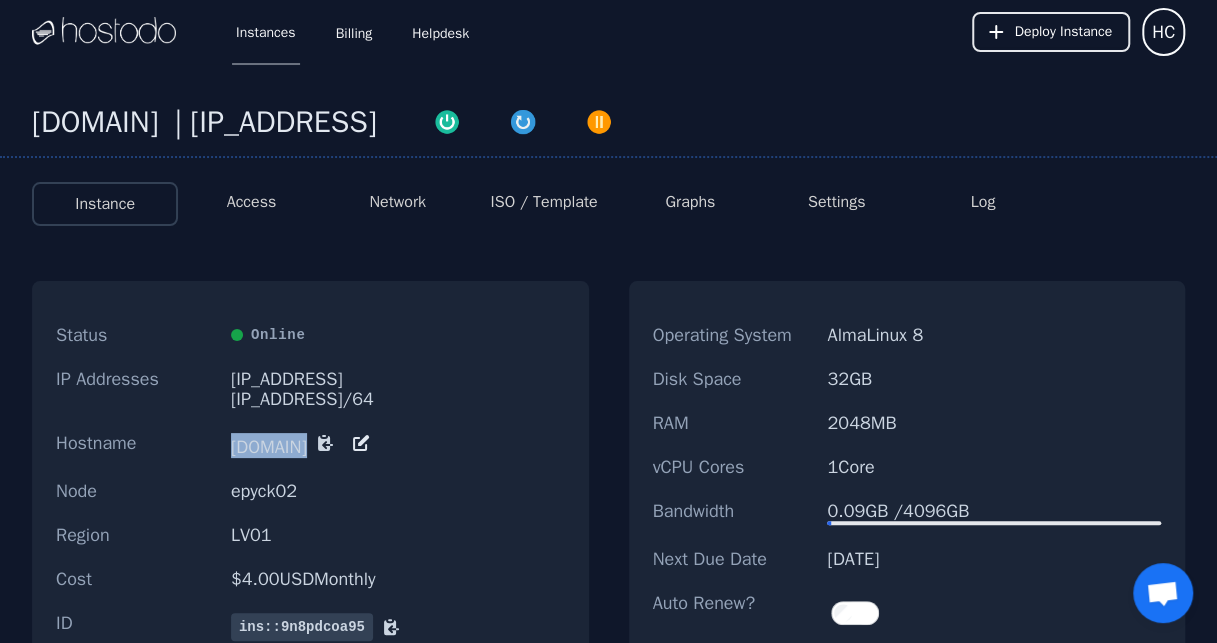 drag, startPoint x: 222, startPoint y: 442, endPoint x: 415, endPoint y: 448, distance: 193.09325 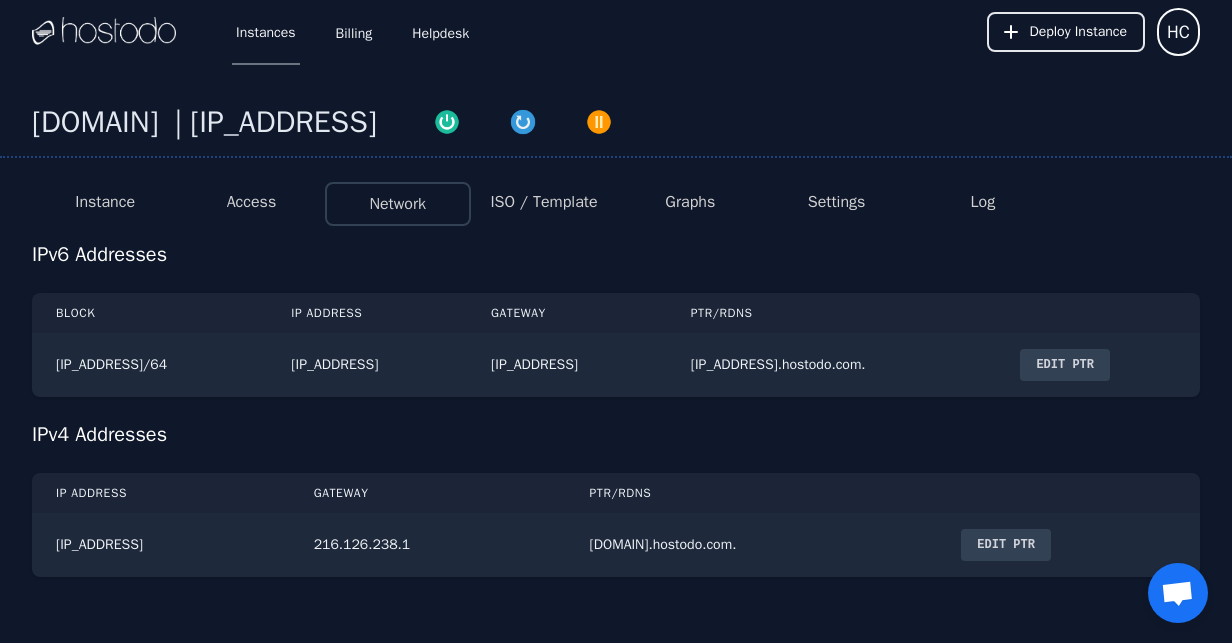 click on "Edit PTR" at bounding box center (1065, 365) 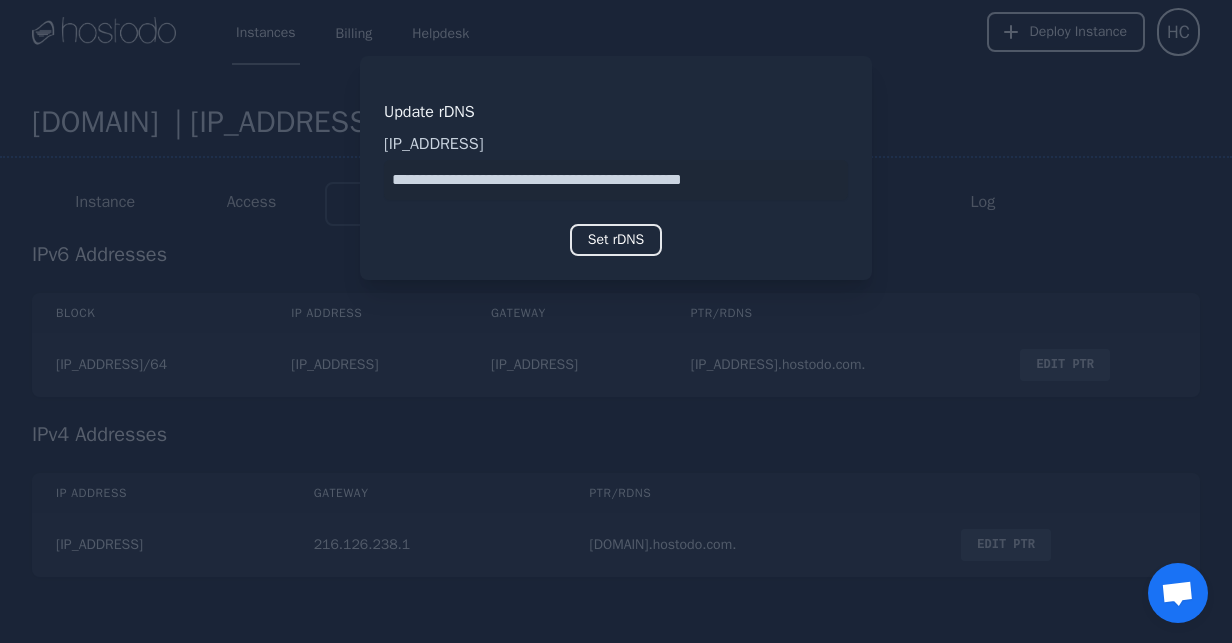 drag, startPoint x: 803, startPoint y: 186, endPoint x: 164, endPoint y: 176, distance: 639.07825 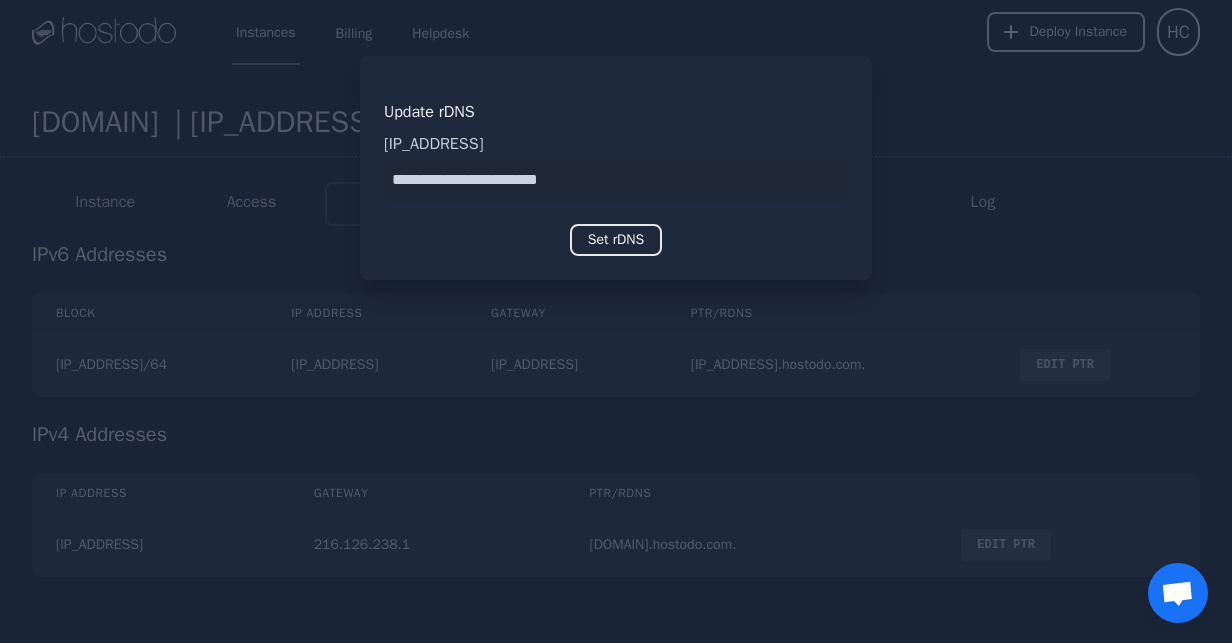 type on "**********" 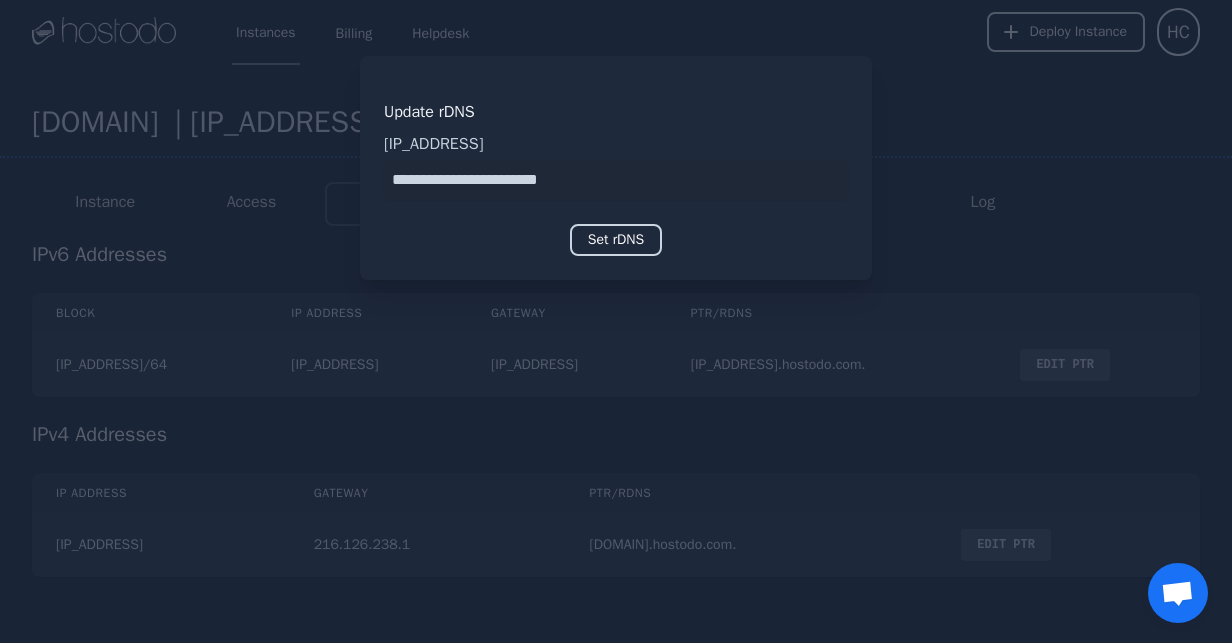 click on "Set rDNS" at bounding box center (616, 240) 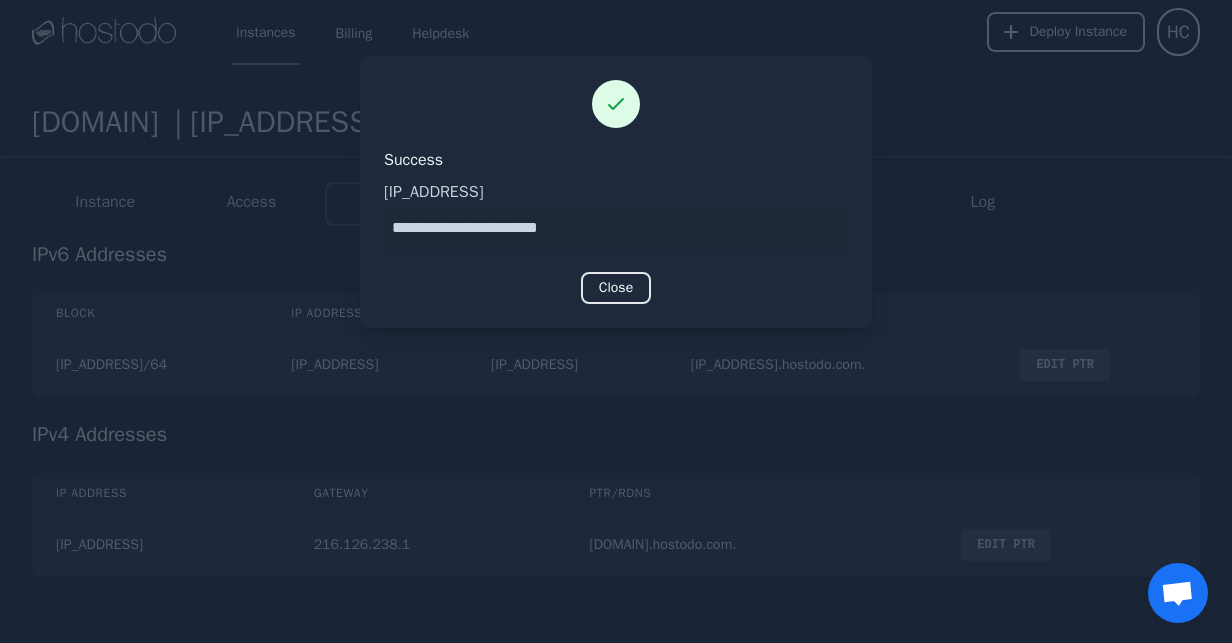 click at bounding box center (616, 321) 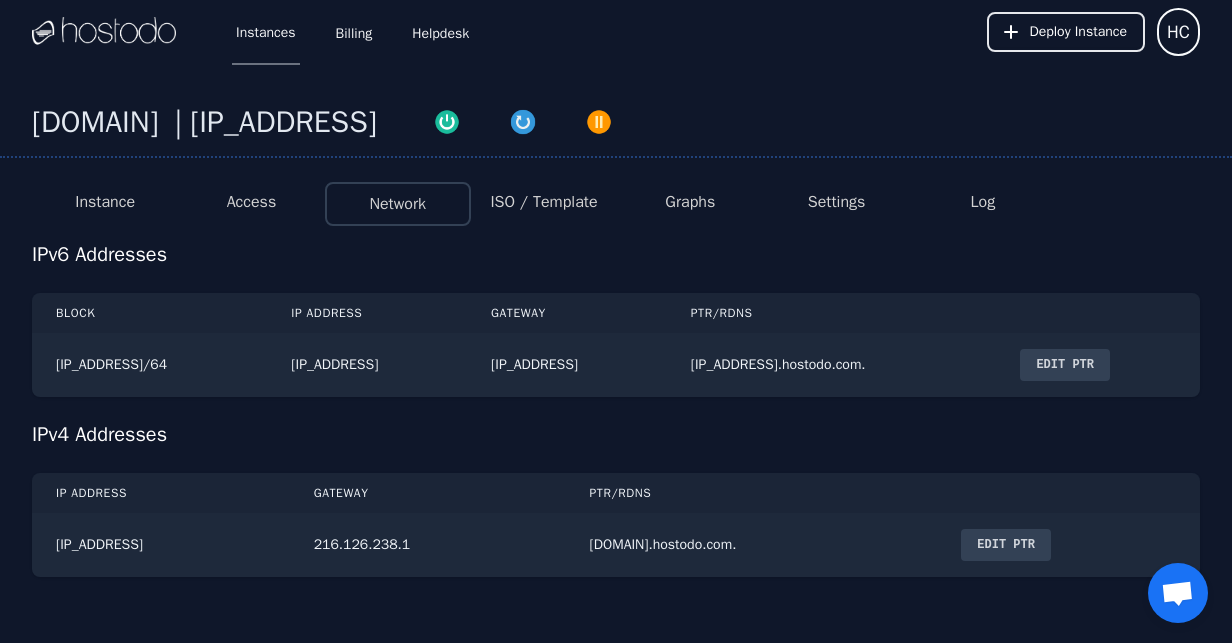 click on "Edit PTR" at bounding box center [1006, 545] 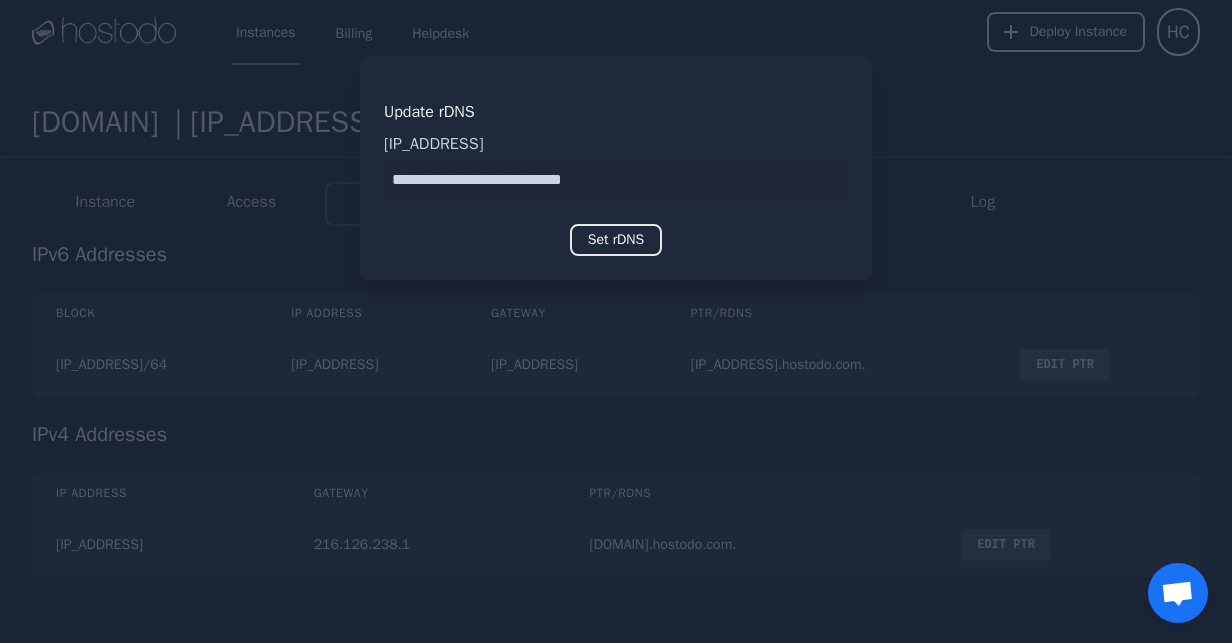 drag, startPoint x: 636, startPoint y: 179, endPoint x: -48, endPoint y: 93, distance: 689.38525 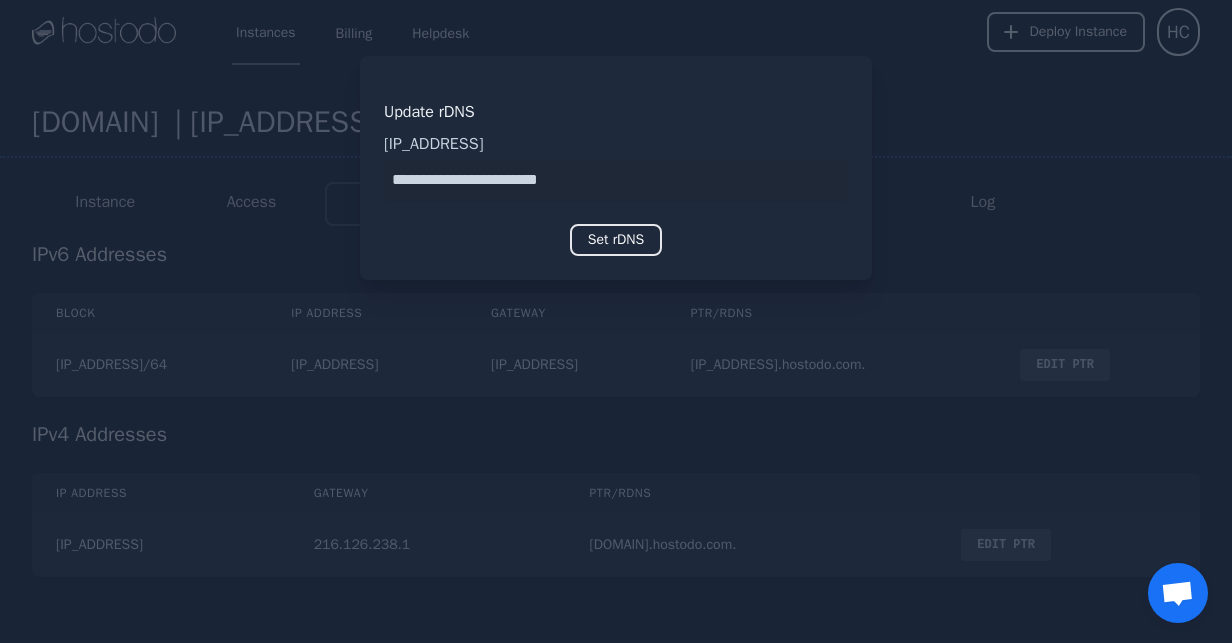 type on "**********" 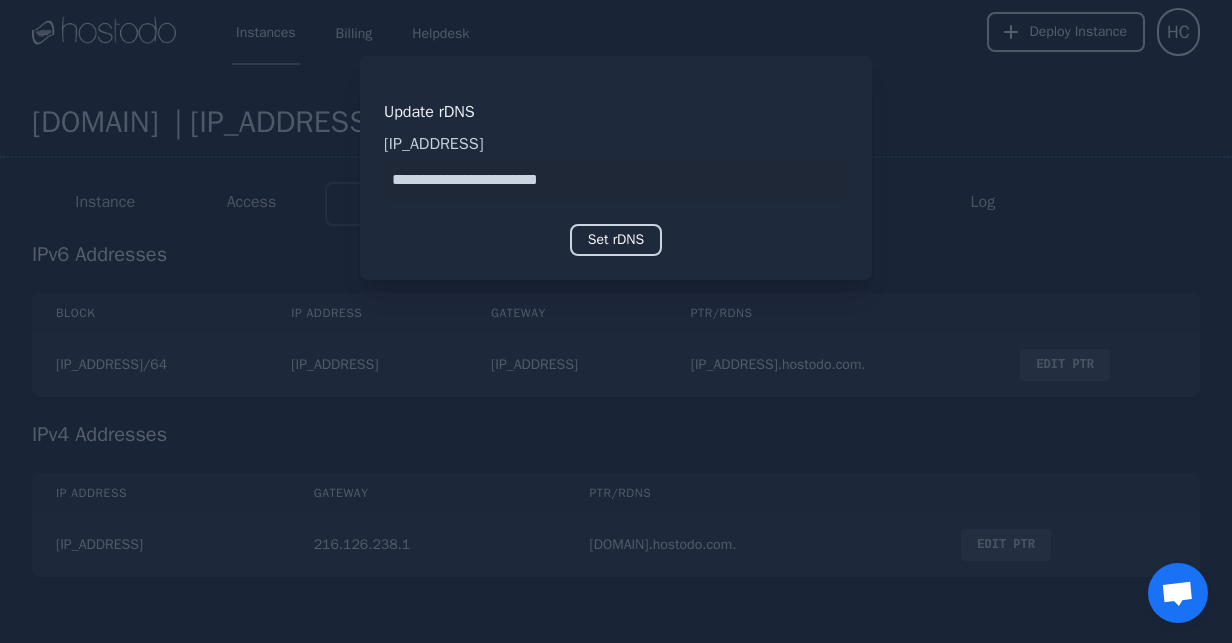 click on "Set rDNS" at bounding box center (616, 240) 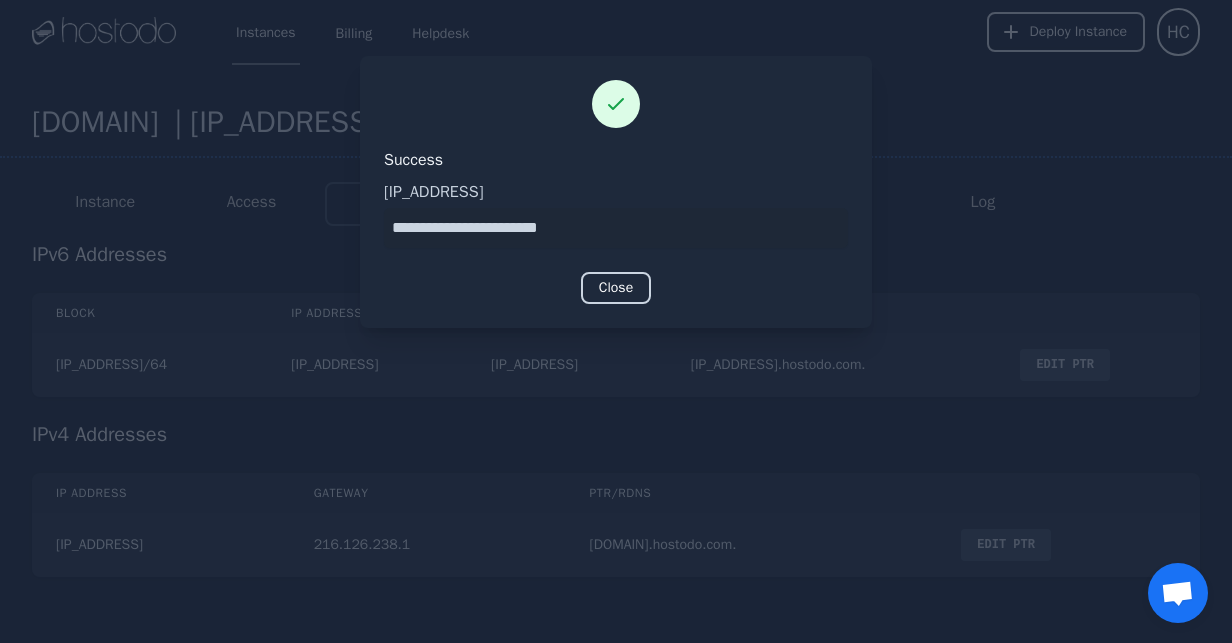click on "Close" at bounding box center (616, 288) 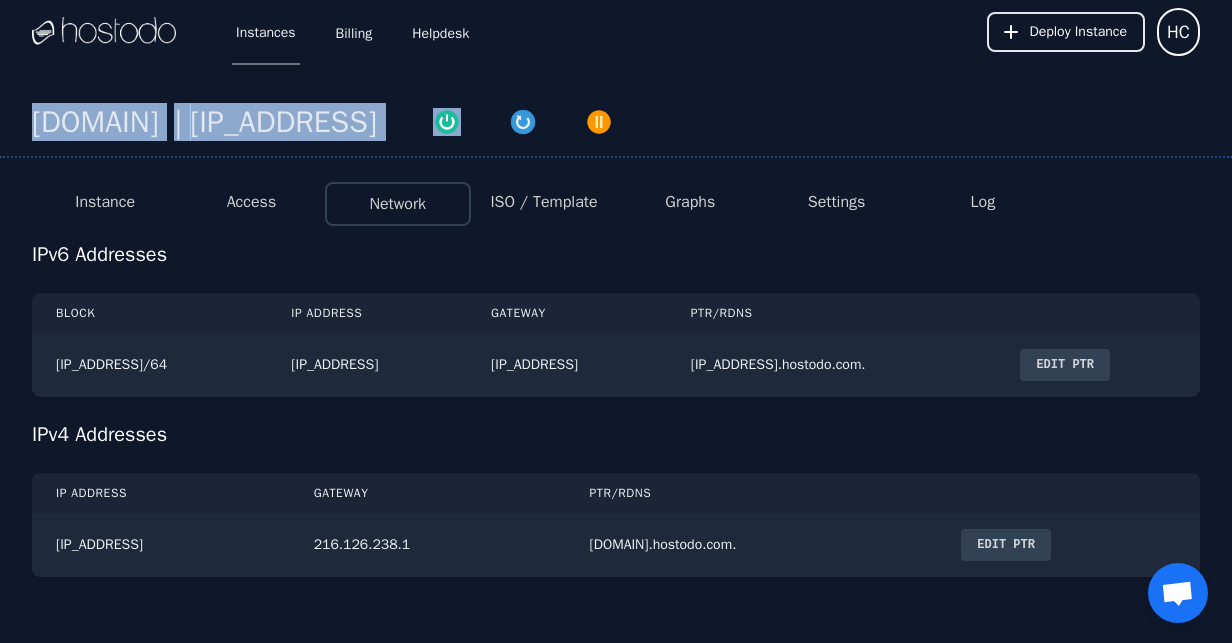 drag, startPoint x: 658, startPoint y: 122, endPoint x: 40, endPoint y: 118, distance: 618.01294 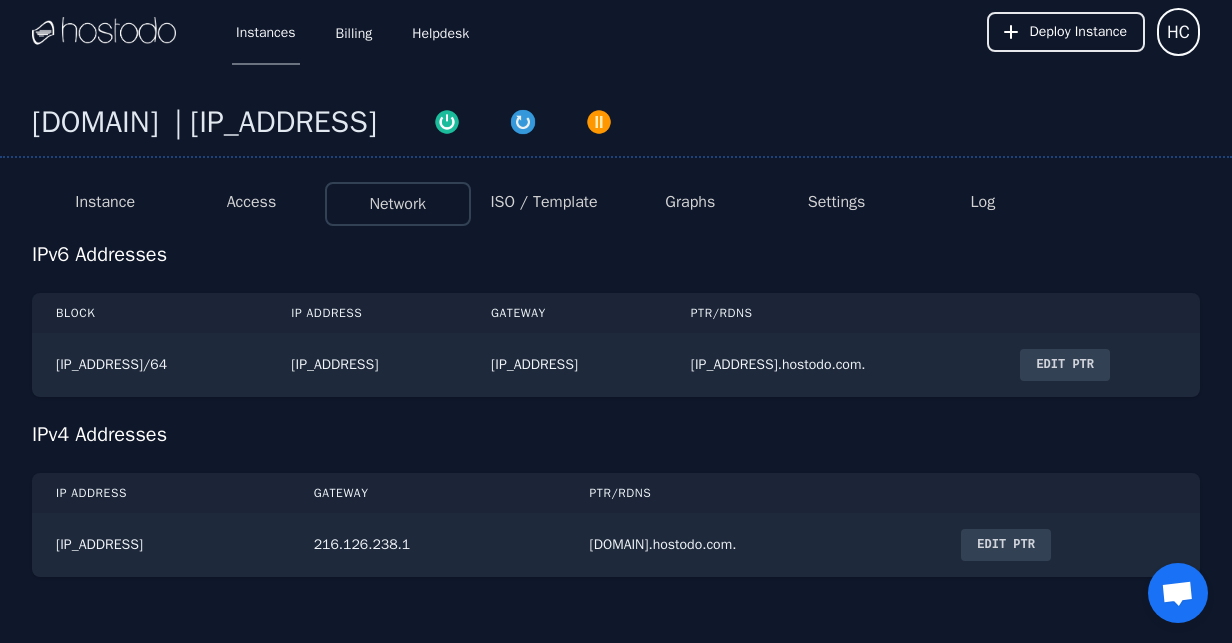 click on "Instance Access Network ISO / Template Graphs Settings Log" at bounding box center (616, 195) 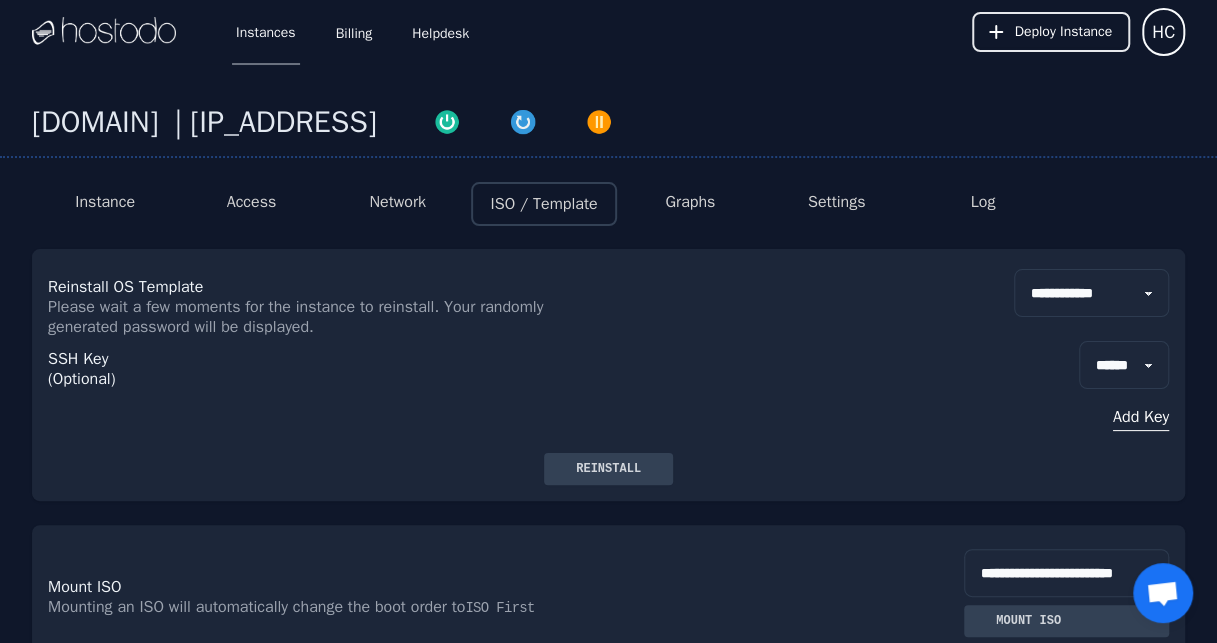 click on "ISO / Template" at bounding box center (543, 204) 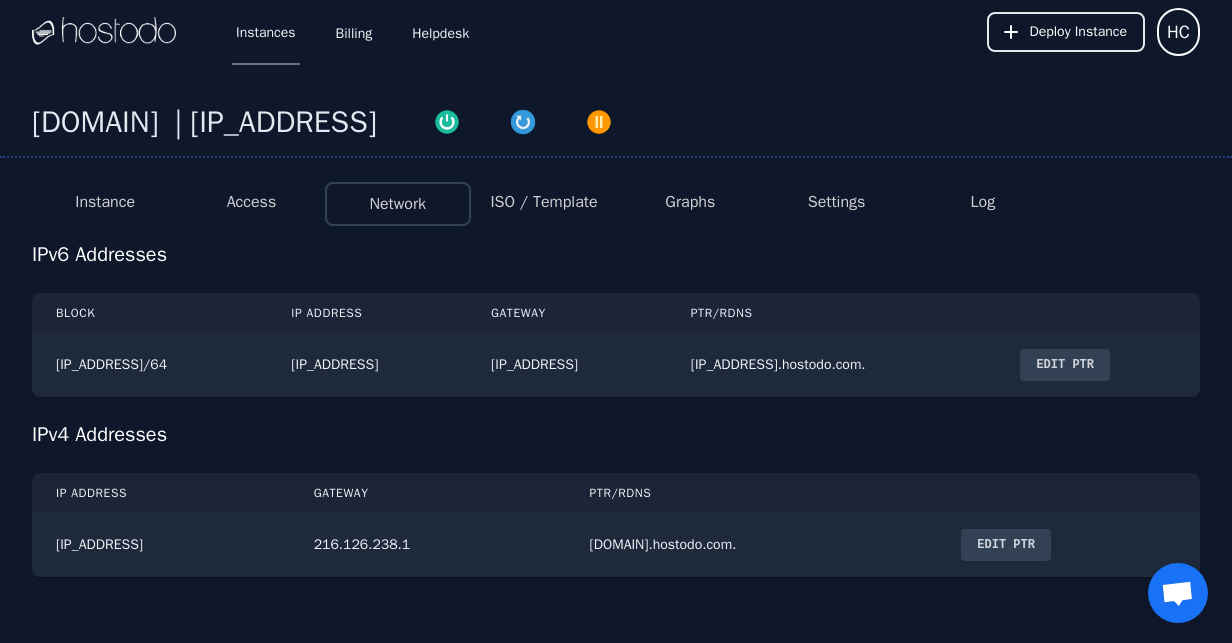 click on "Edit PTR" at bounding box center [1065, 365] 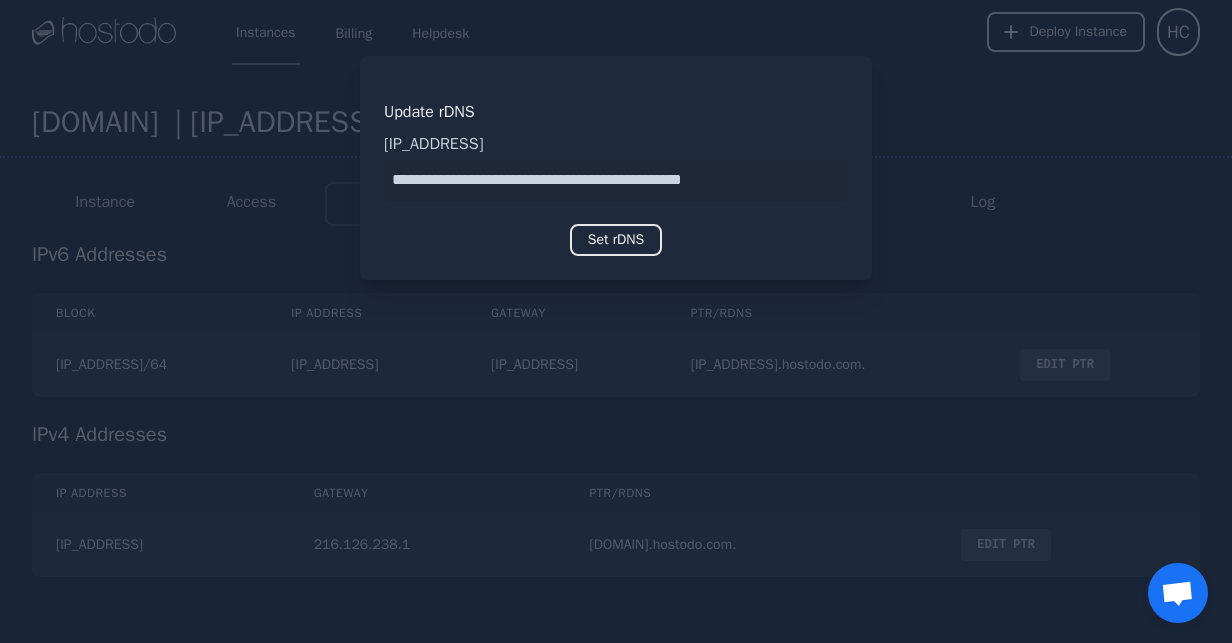 drag, startPoint x: 801, startPoint y: 184, endPoint x: 171, endPoint y: 160, distance: 630.457 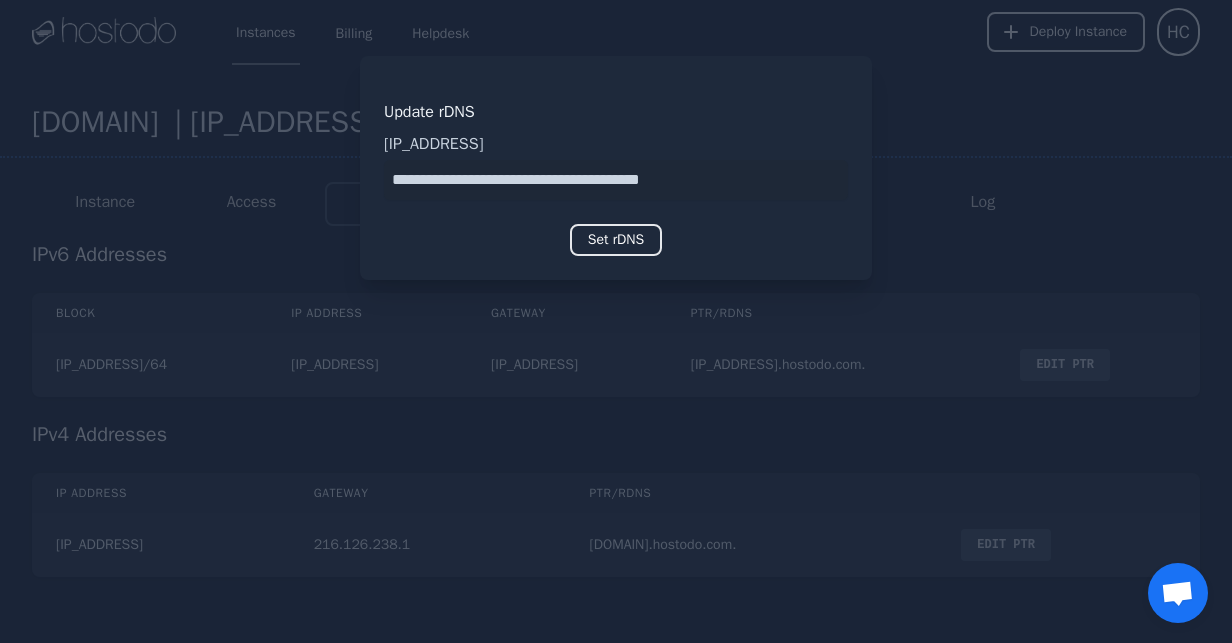 drag, startPoint x: 570, startPoint y: 180, endPoint x: 942, endPoint y: 224, distance: 374.5931 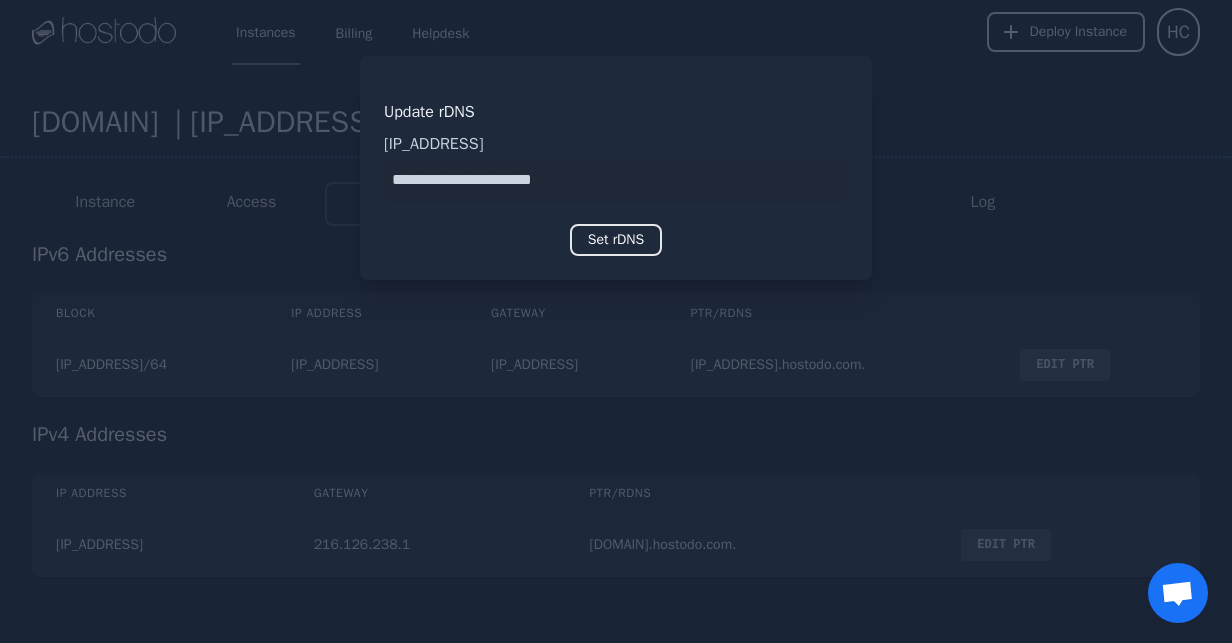type on "**********" 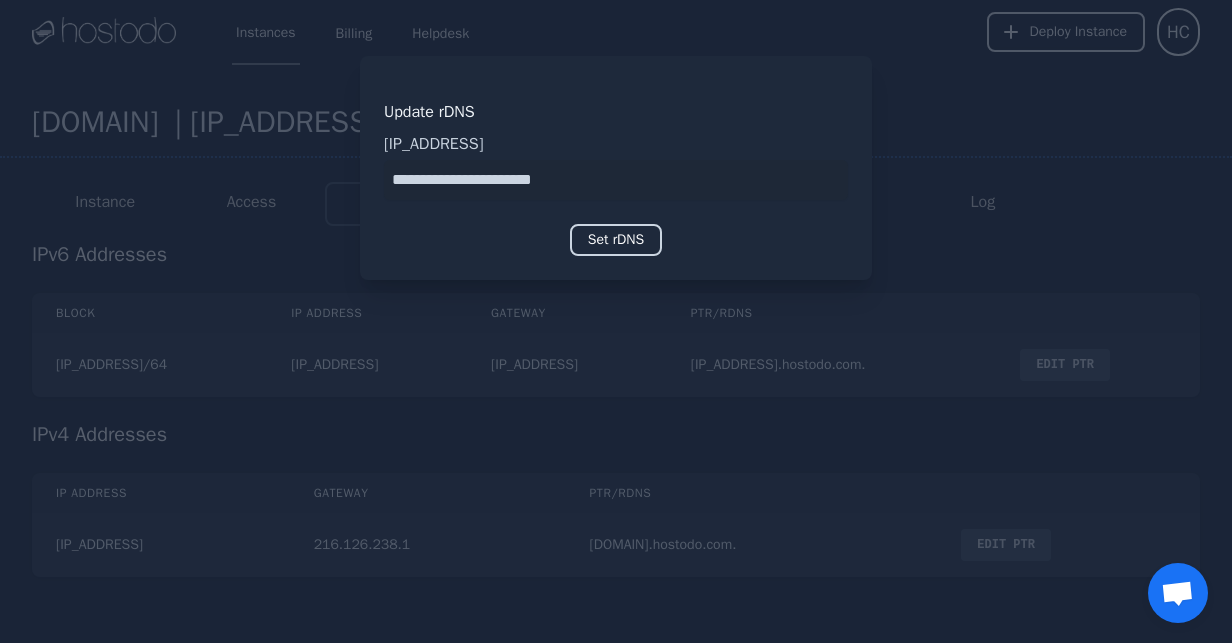 click on "Set rDNS" at bounding box center [616, 240] 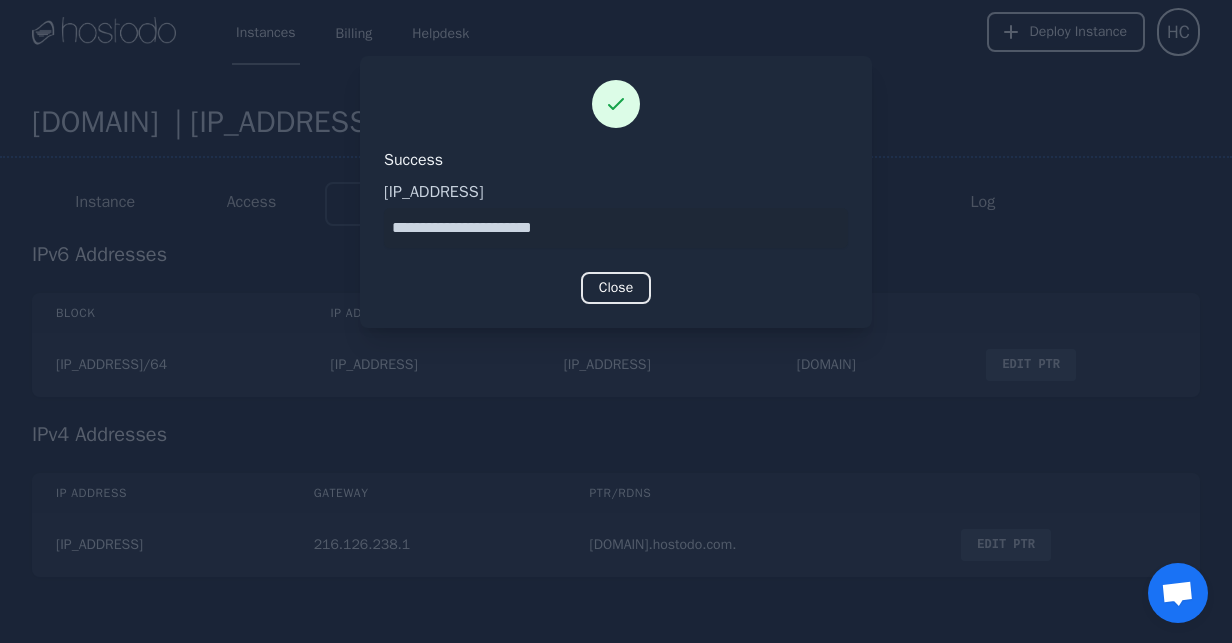 click at bounding box center (616, 321) 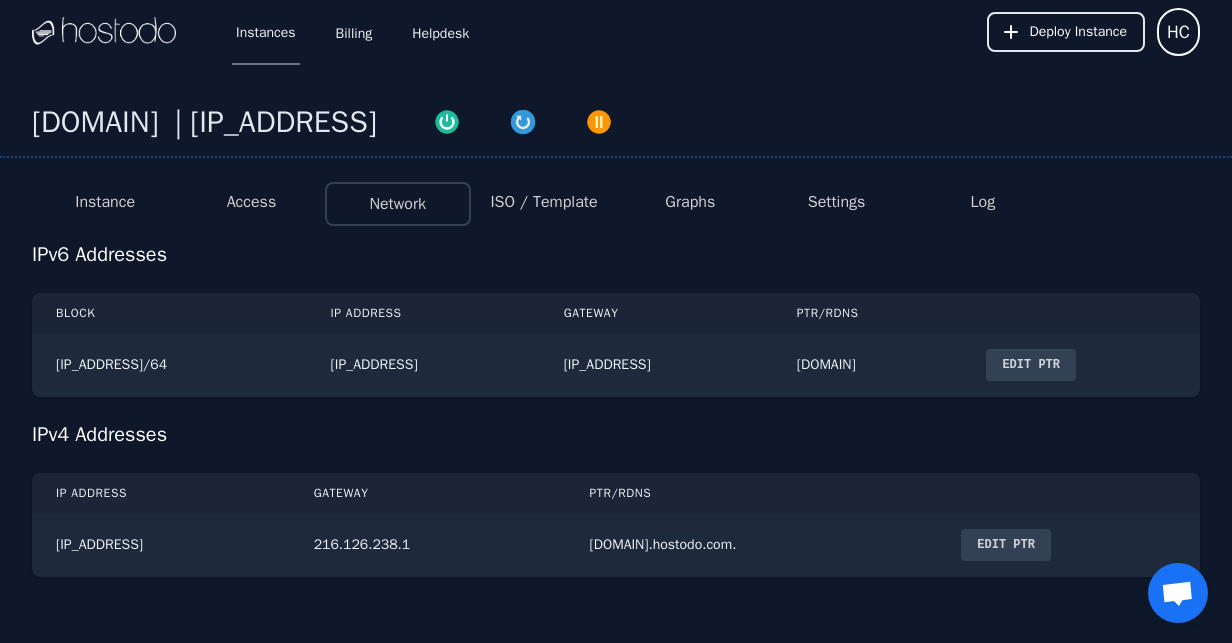 click on "Edit PTR" at bounding box center [1006, 545] 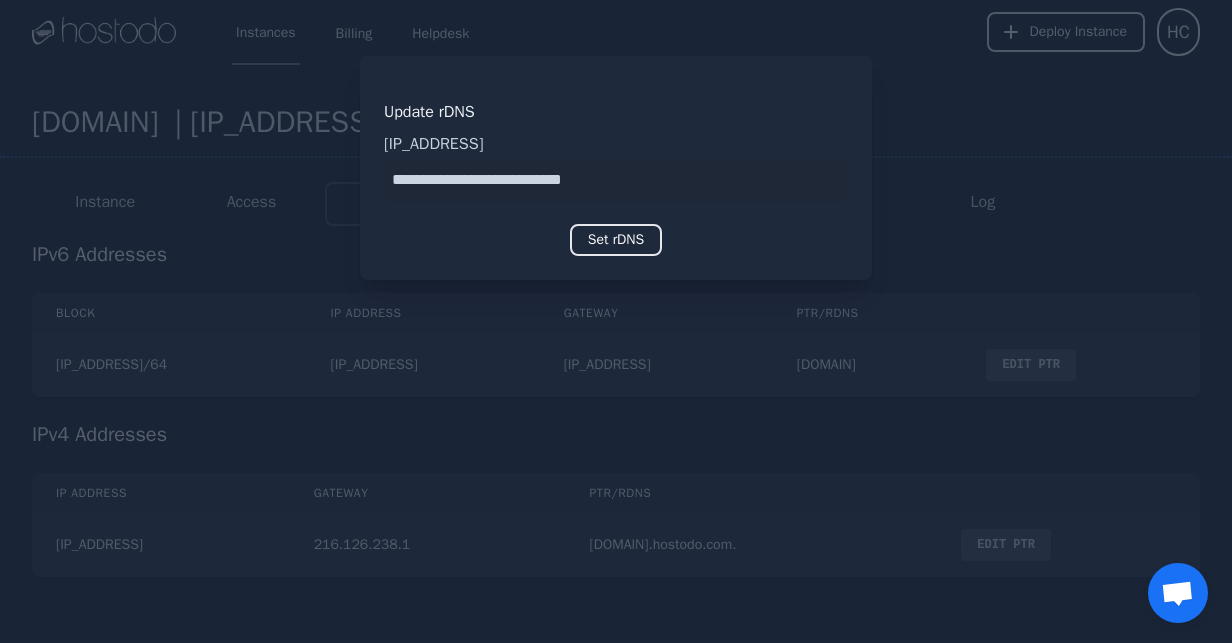 drag, startPoint x: 684, startPoint y: 169, endPoint x: 273, endPoint y: 134, distance: 412.48758 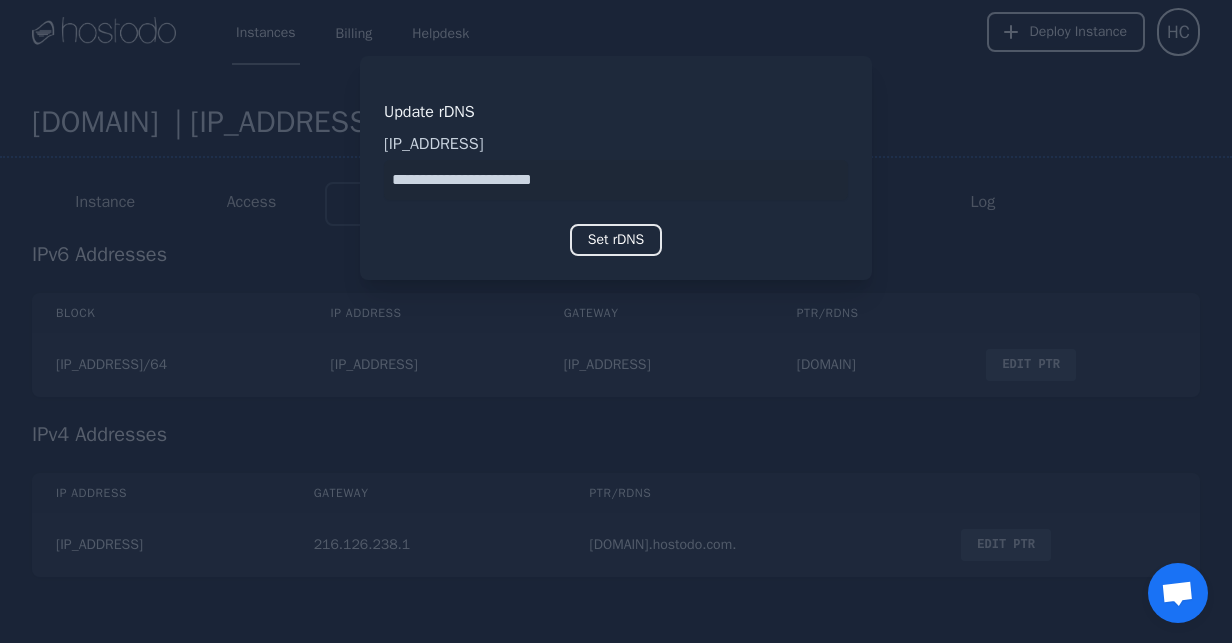type on "**********" 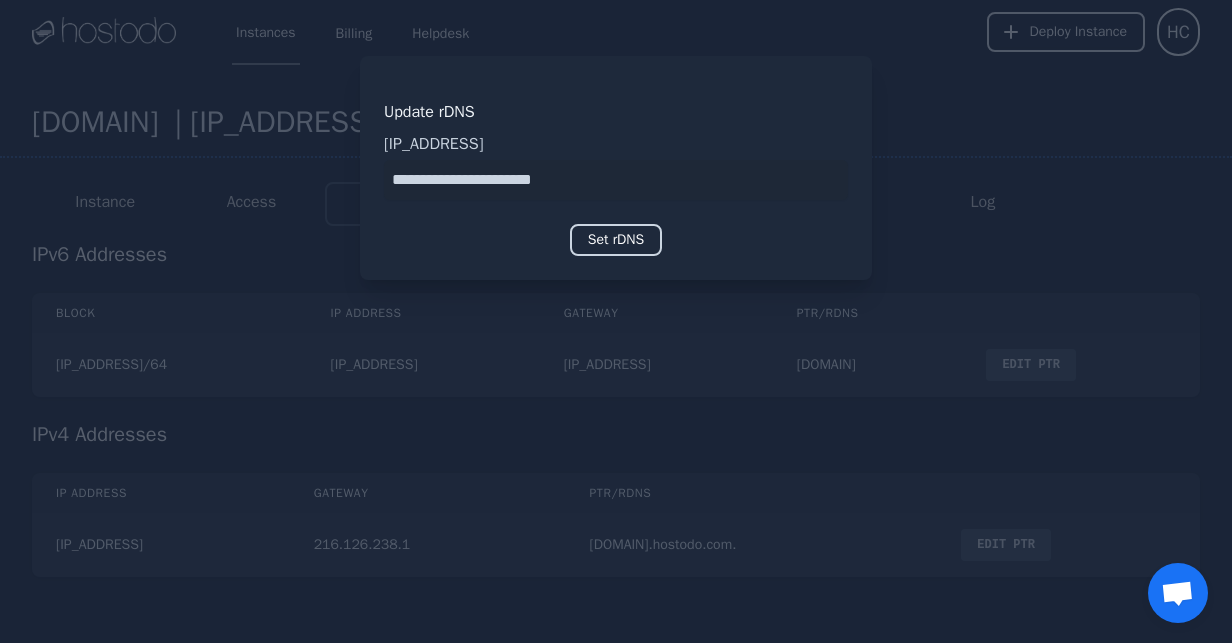 click on "Set rDNS" at bounding box center (616, 240) 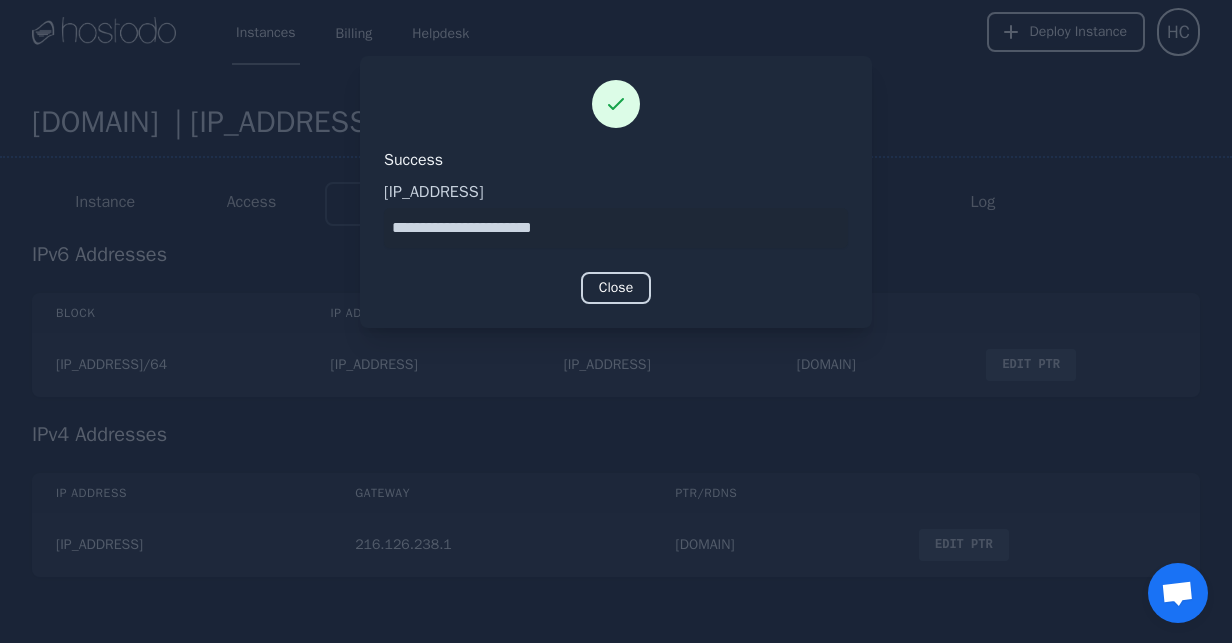 click on "Close" at bounding box center (616, 288) 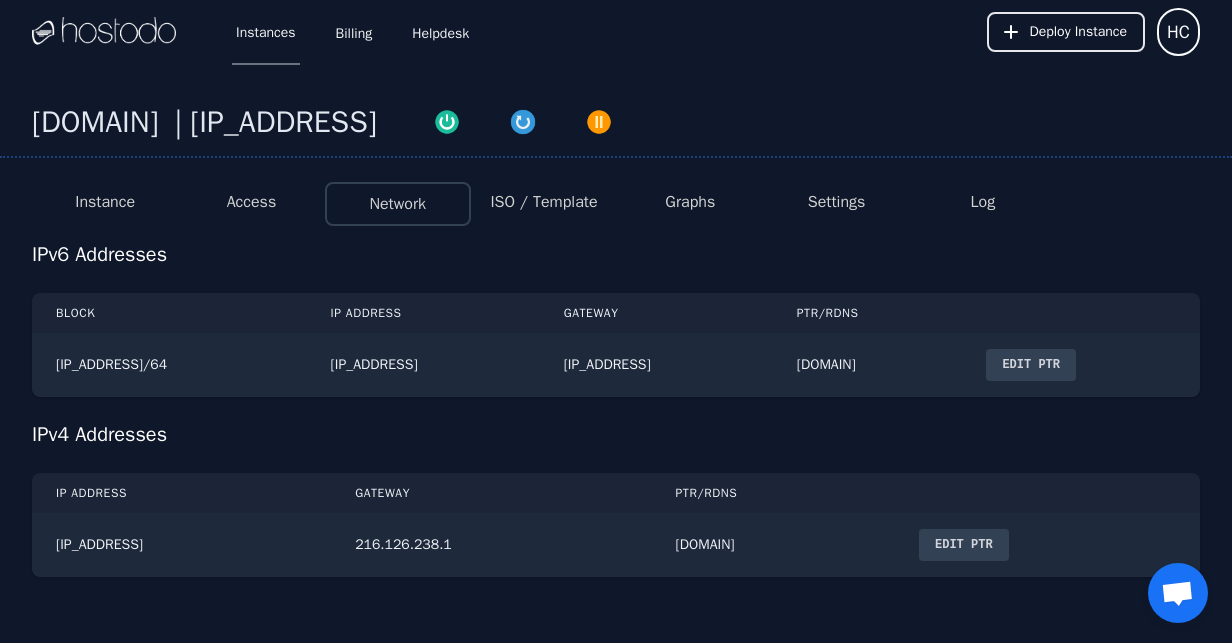 click on "Access" at bounding box center [252, 202] 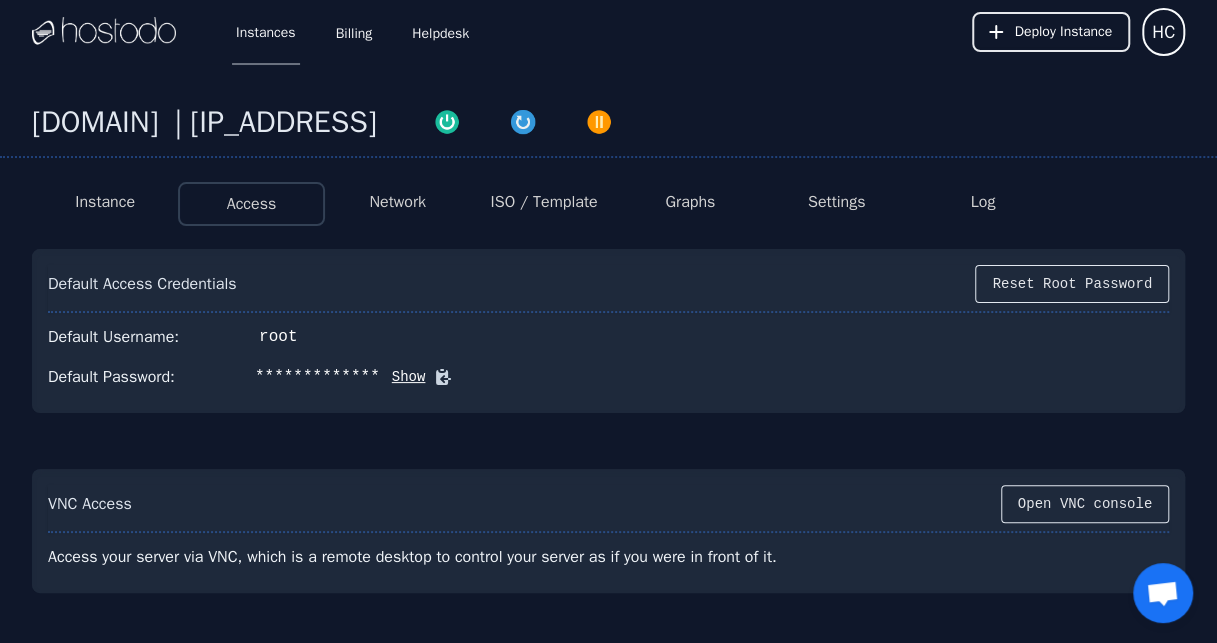 click on "Access" at bounding box center (252, 204) 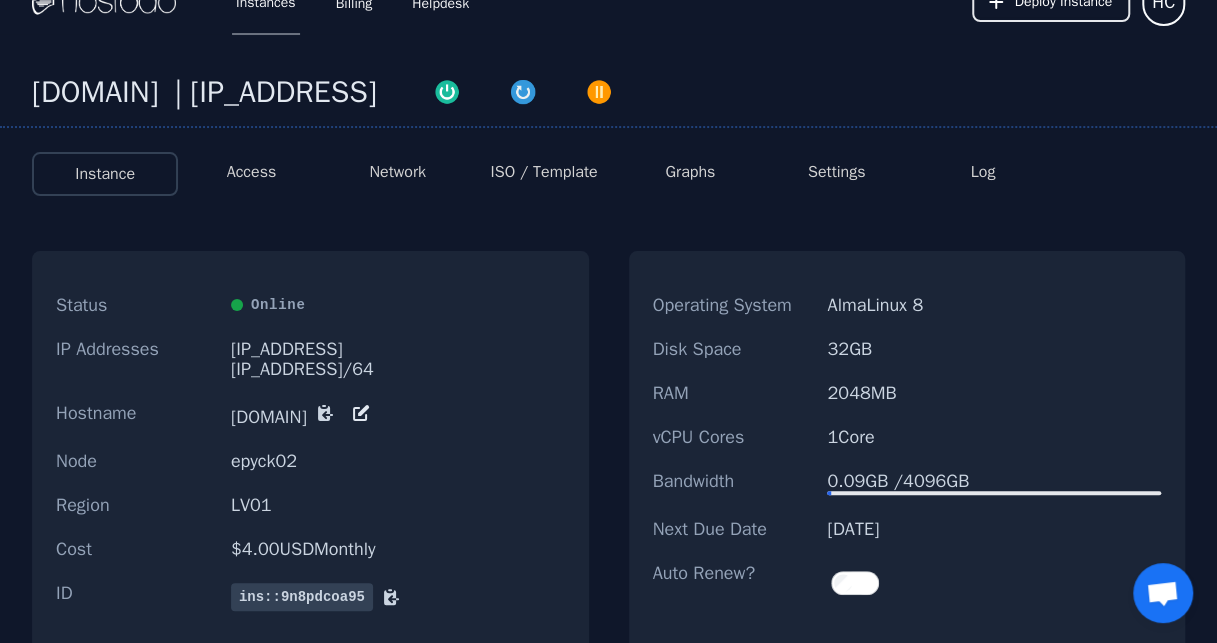 scroll, scrollTop: 0, scrollLeft: 0, axis: both 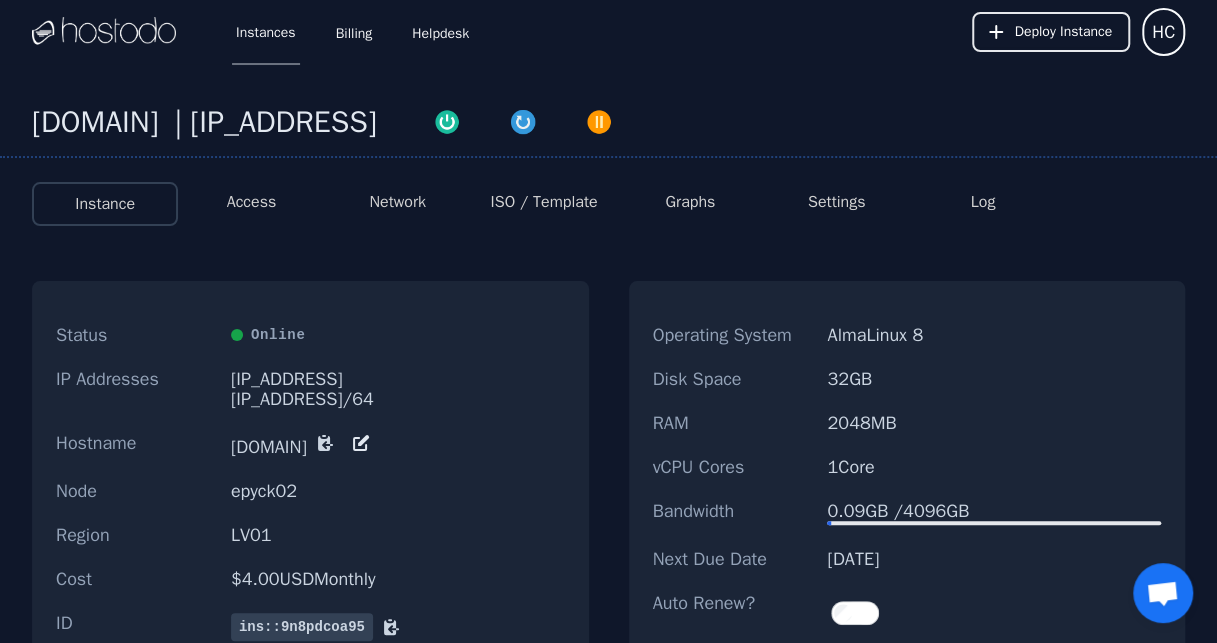 click on "ISO / Template" at bounding box center [543, 202] 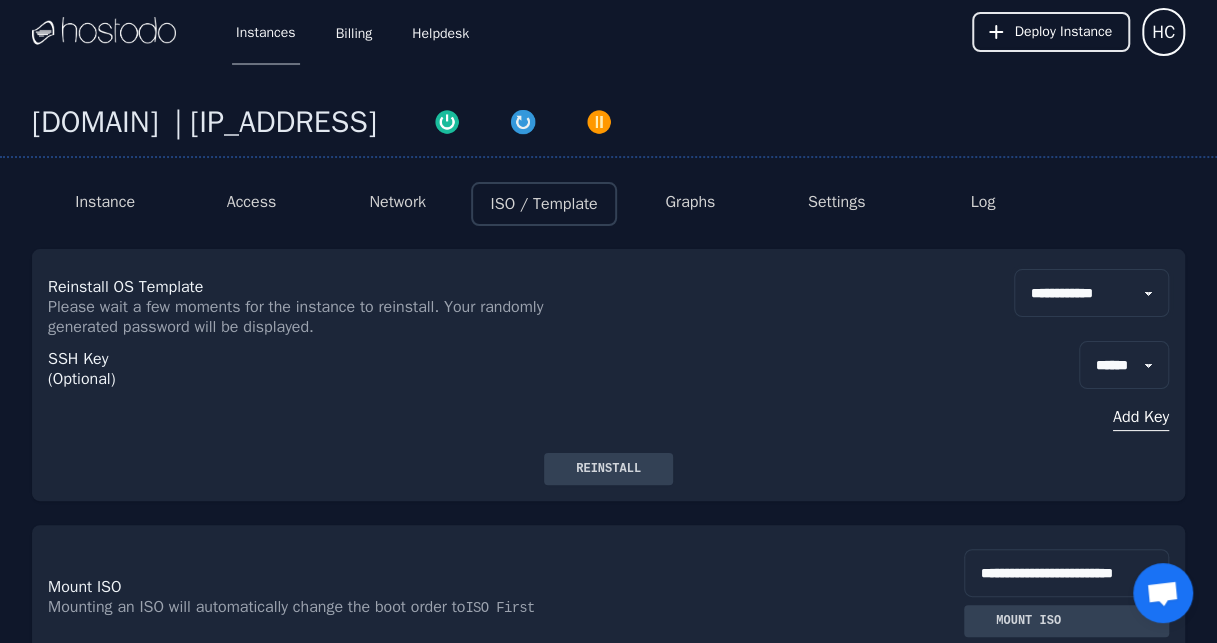 click on "**********" at bounding box center [1091, 293] 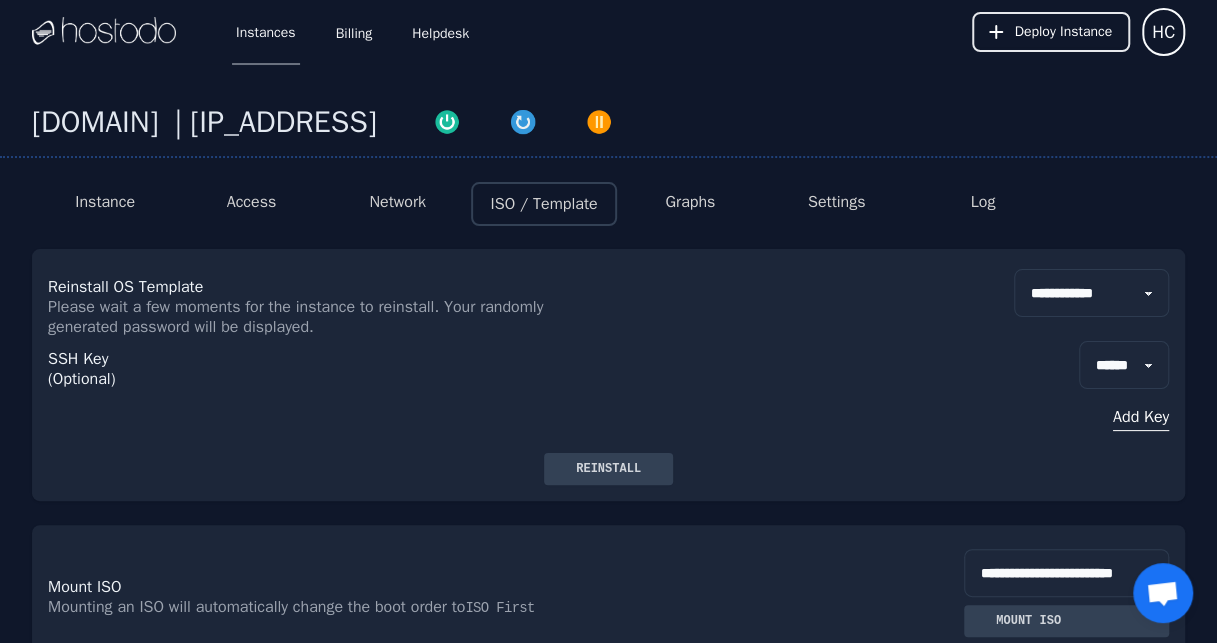 click on "Reinstall" at bounding box center [608, 469] 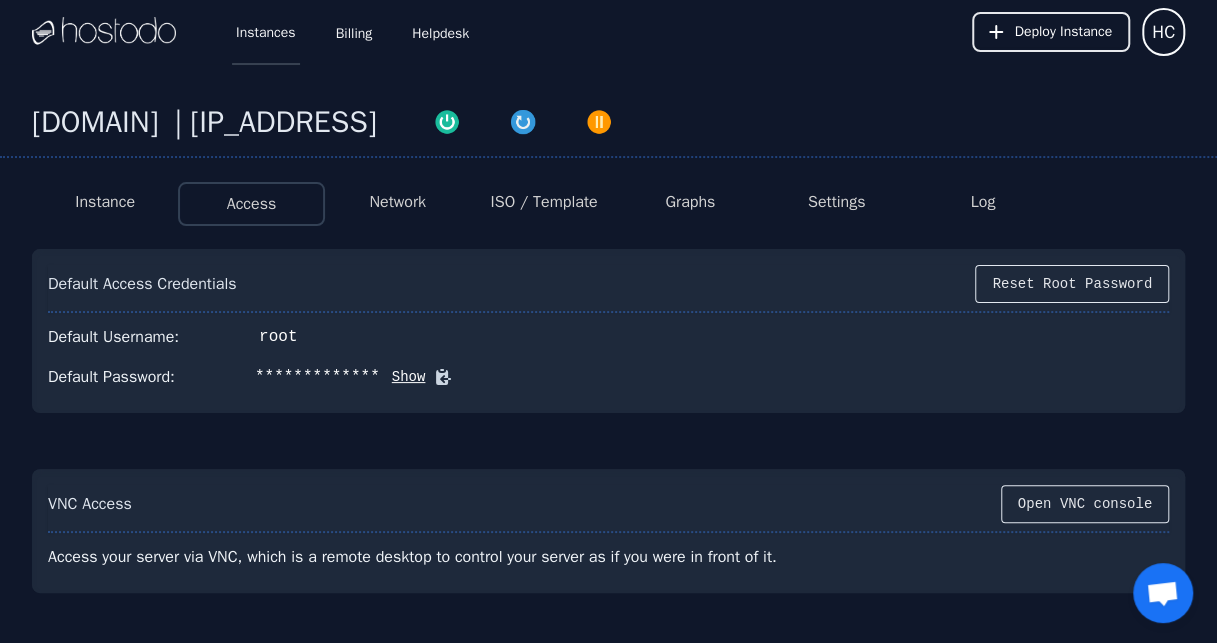 click on "Instances" at bounding box center (266, 32) 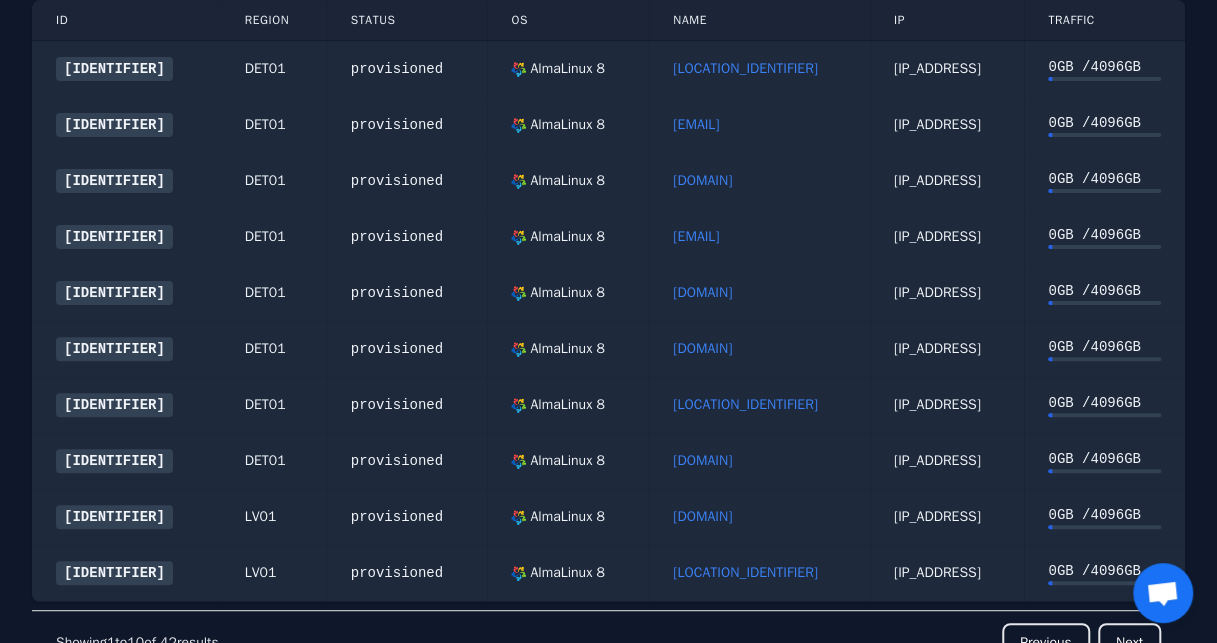 scroll, scrollTop: 271, scrollLeft: 0, axis: vertical 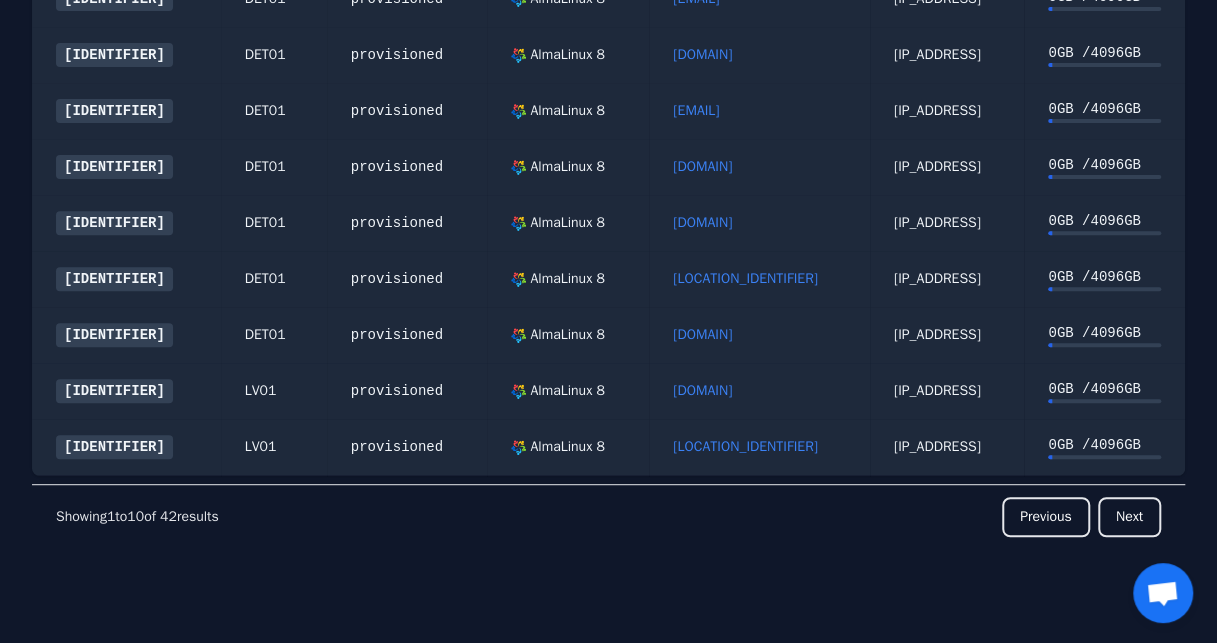 click on "[LOCATION_IDENTIFIER]" at bounding box center [745, 446] 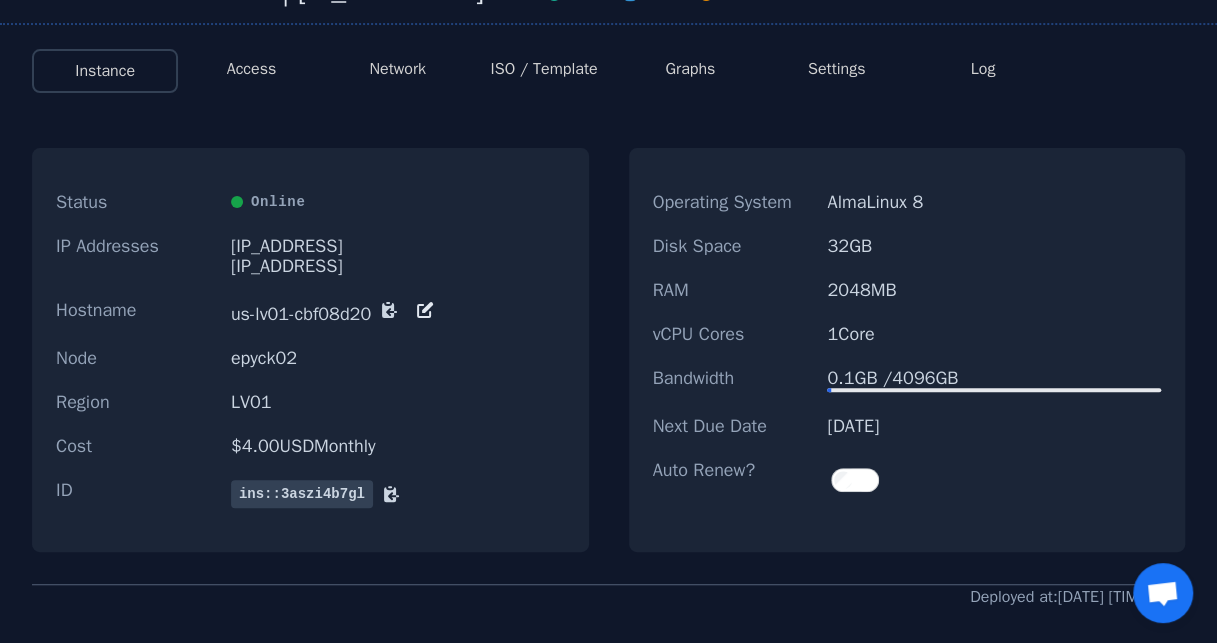 scroll, scrollTop: 187, scrollLeft: 0, axis: vertical 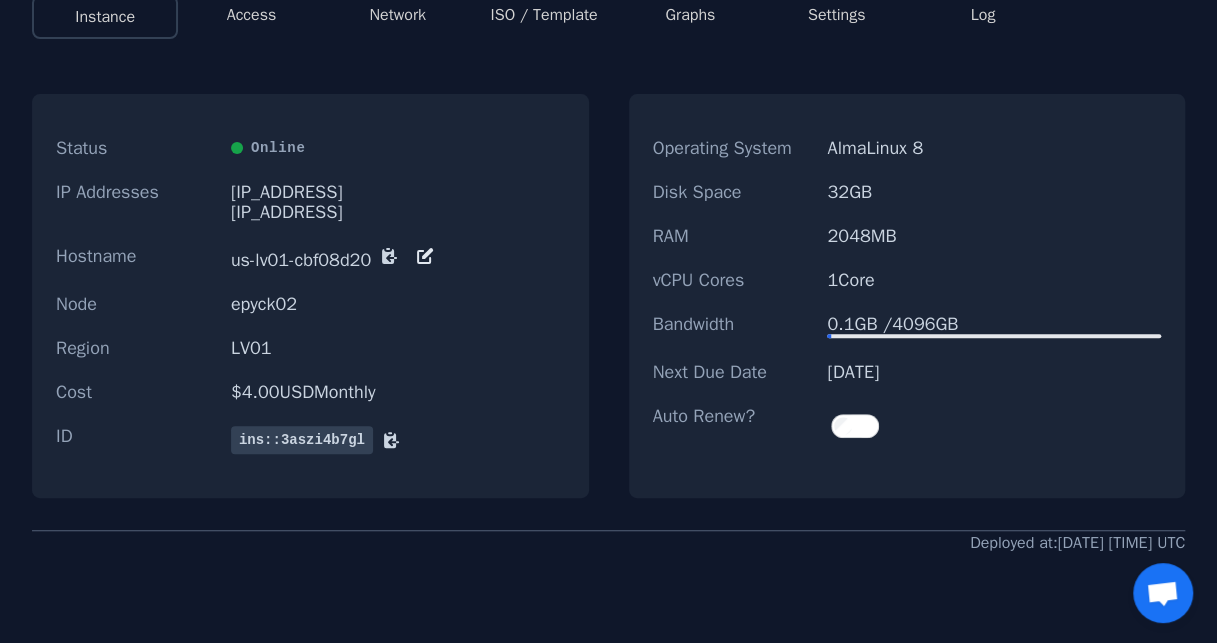 click 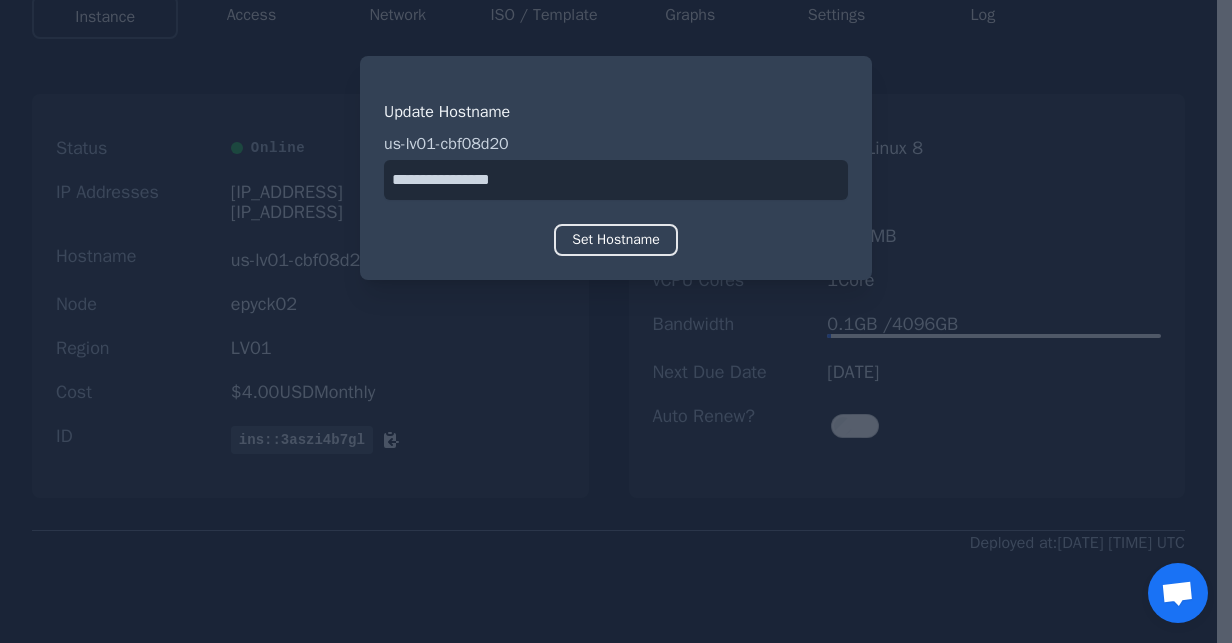 drag, startPoint x: 549, startPoint y: 178, endPoint x: 344, endPoint y: 152, distance: 206.6422 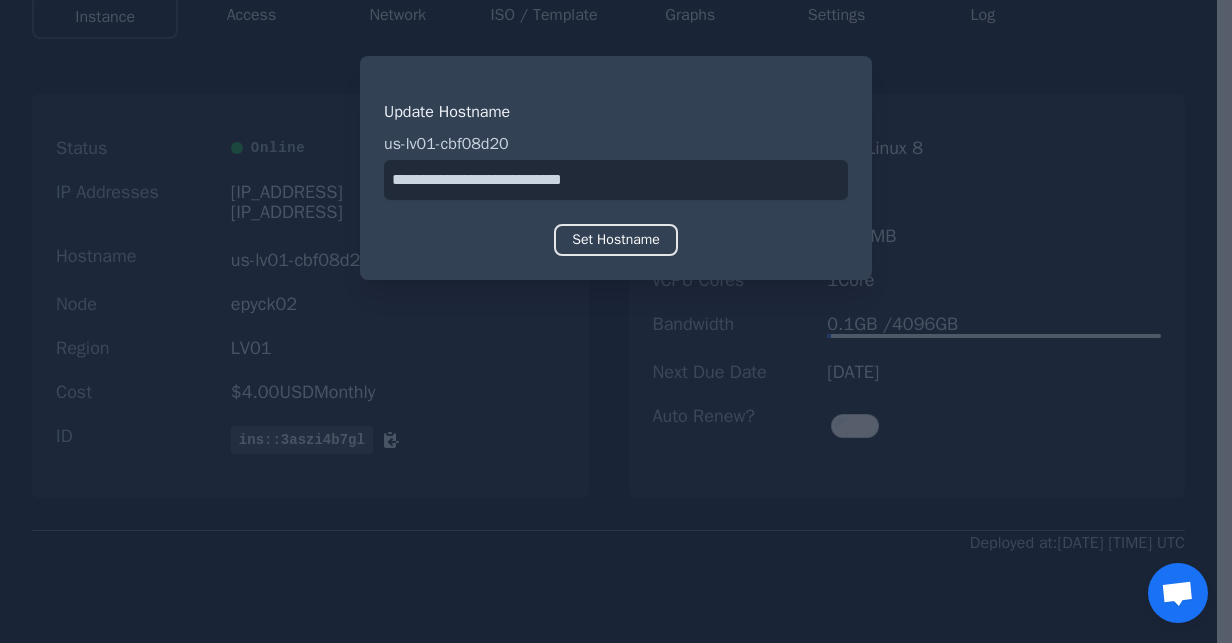 type on "**********" 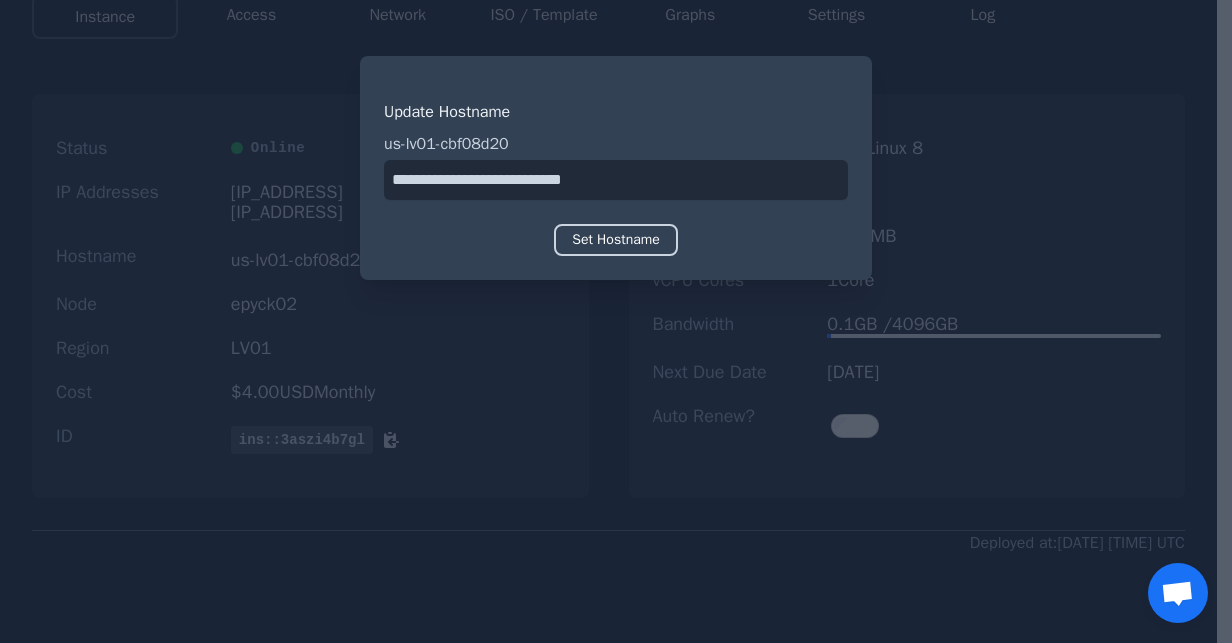 click on "Set Hostname" at bounding box center [616, 240] 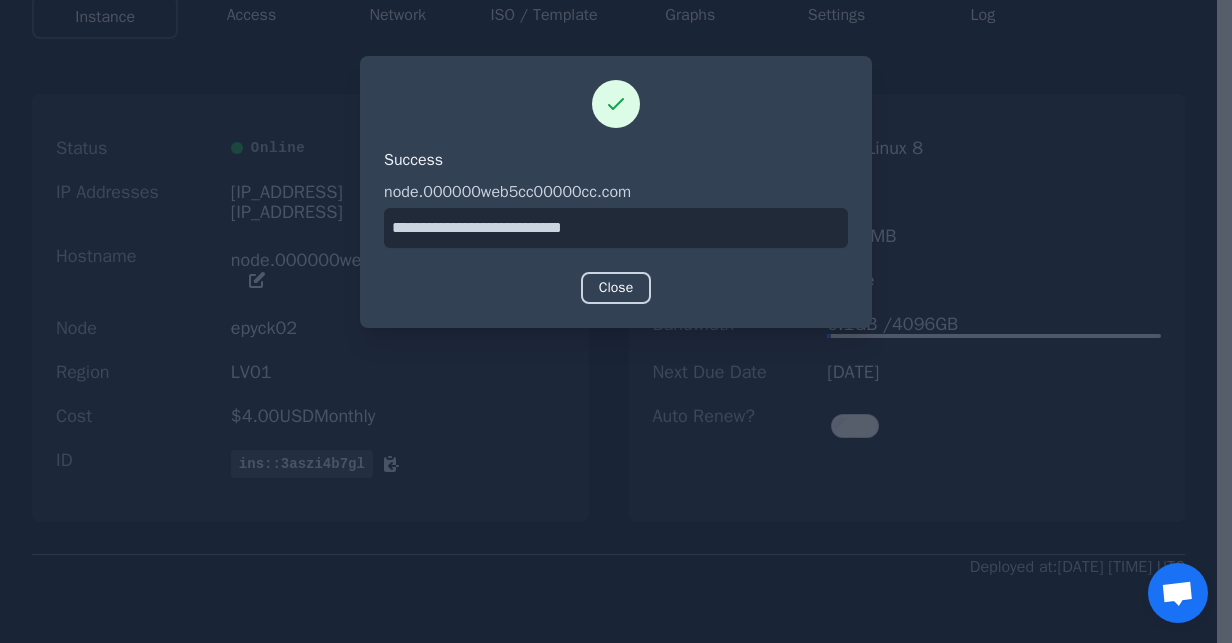 click on "Close" at bounding box center [616, 288] 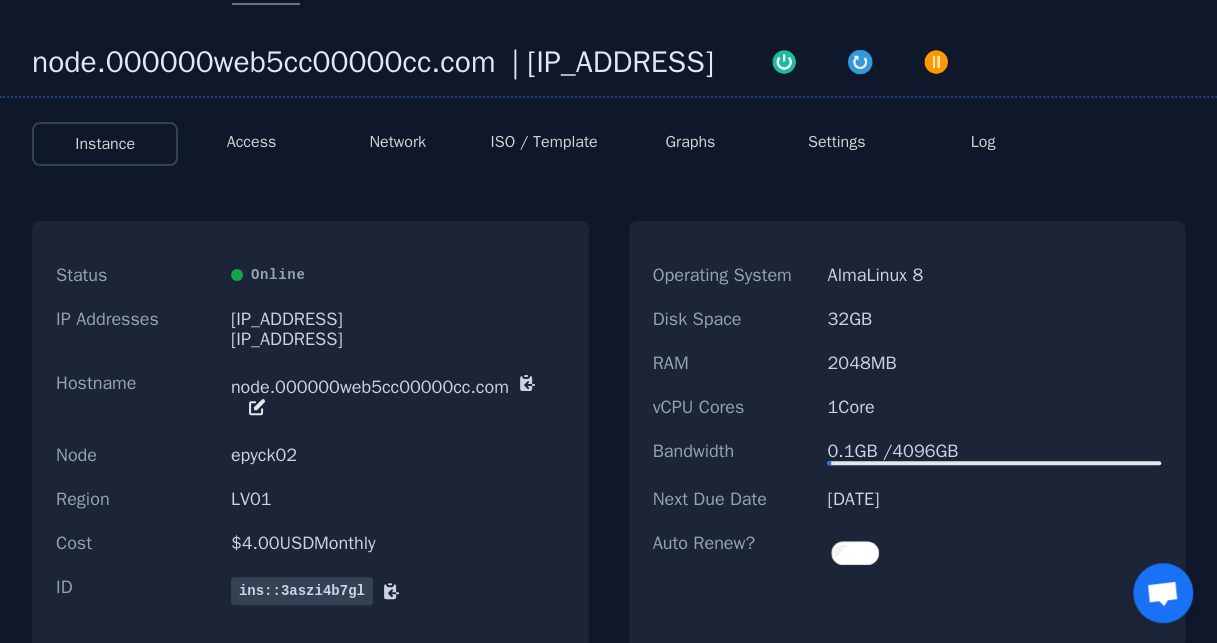 scroll, scrollTop: 0, scrollLeft: 0, axis: both 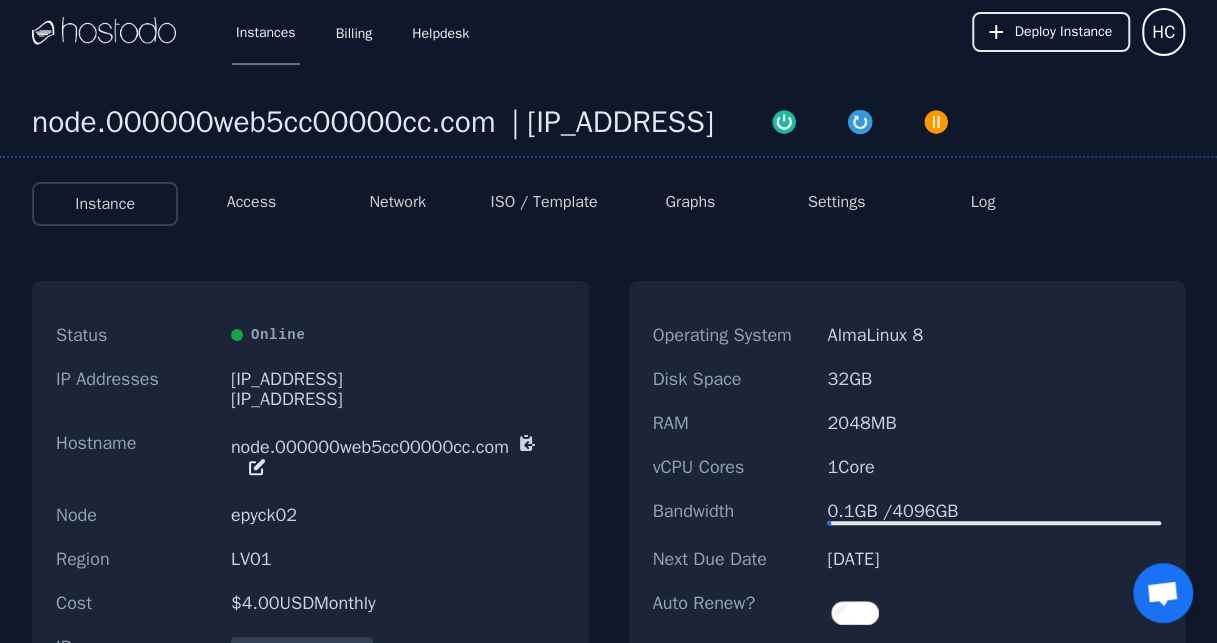 click on "Network" at bounding box center (398, 204) 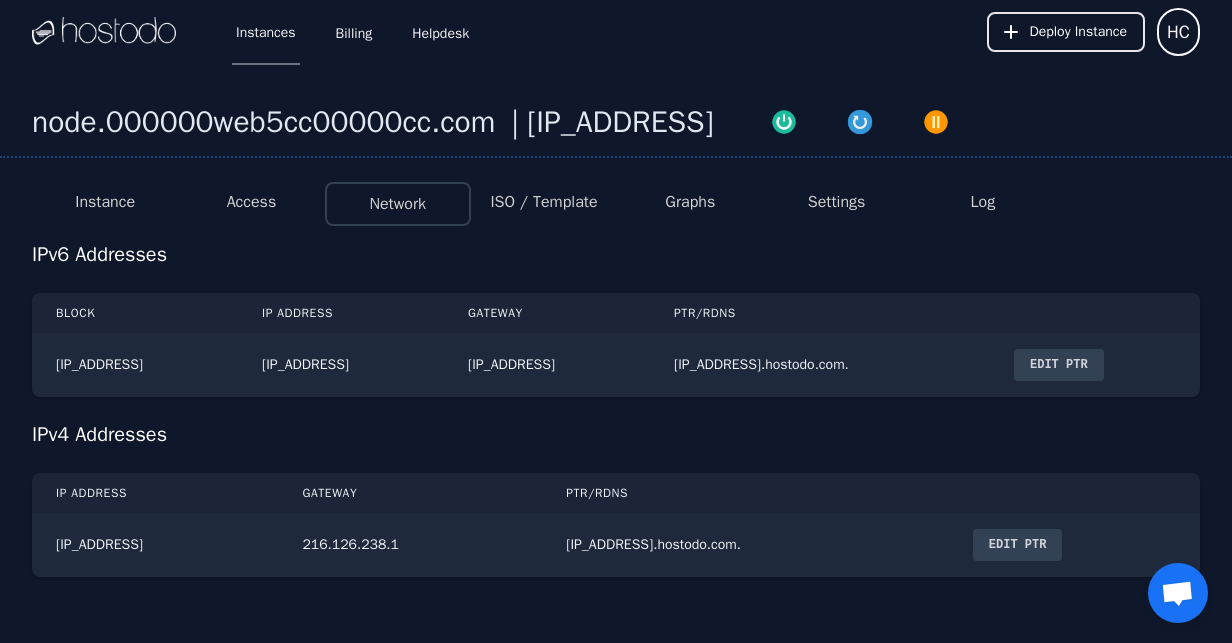 click on "Edit PTR" at bounding box center (1059, 365) 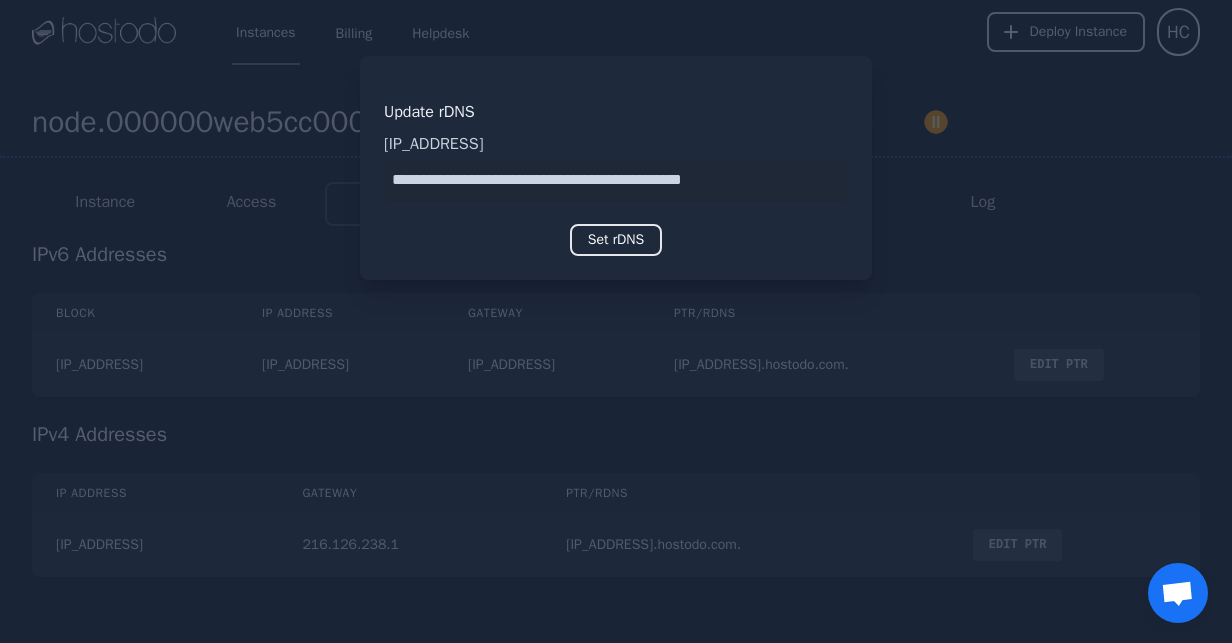 drag, startPoint x: 781, startPoint y: 186, endPoint x: 162, endPoint y: 52, distance: 633.338 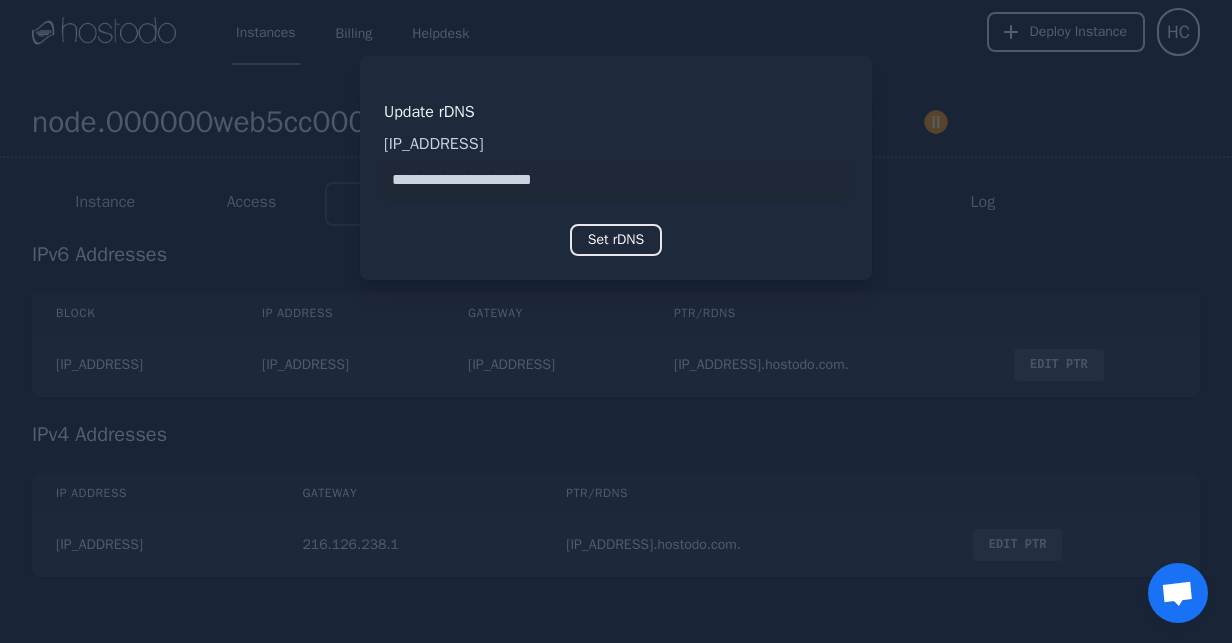 click at bounding box center [616, 180] 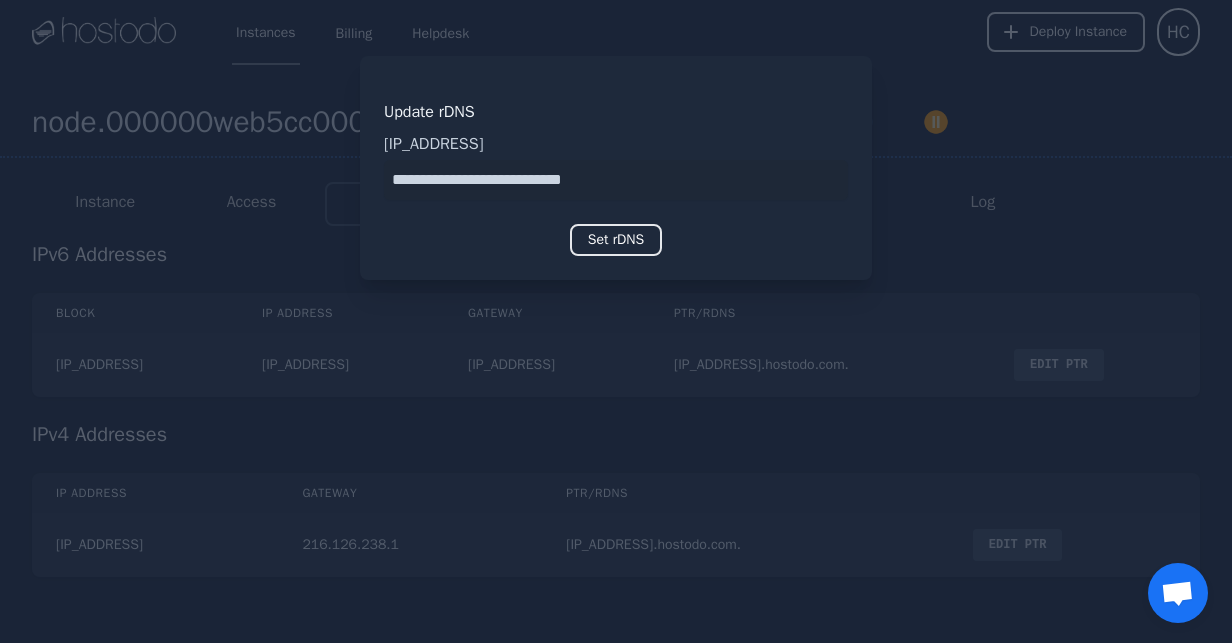 type on "**********" 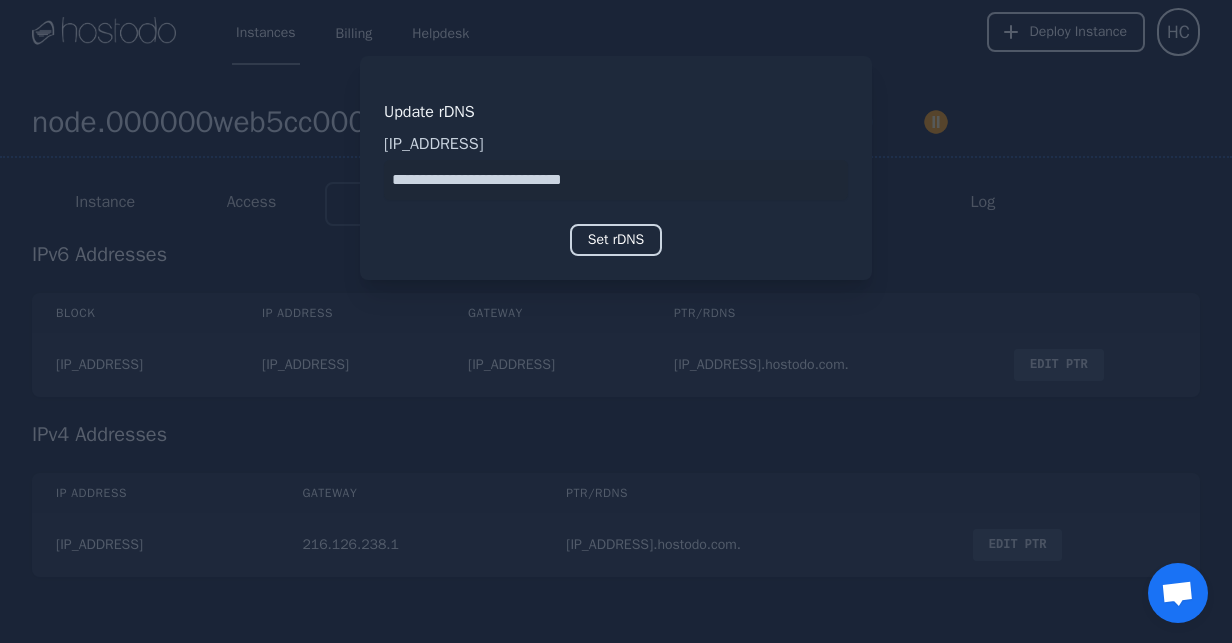 click on "Set rDNS" at bounding box center [616, 240] 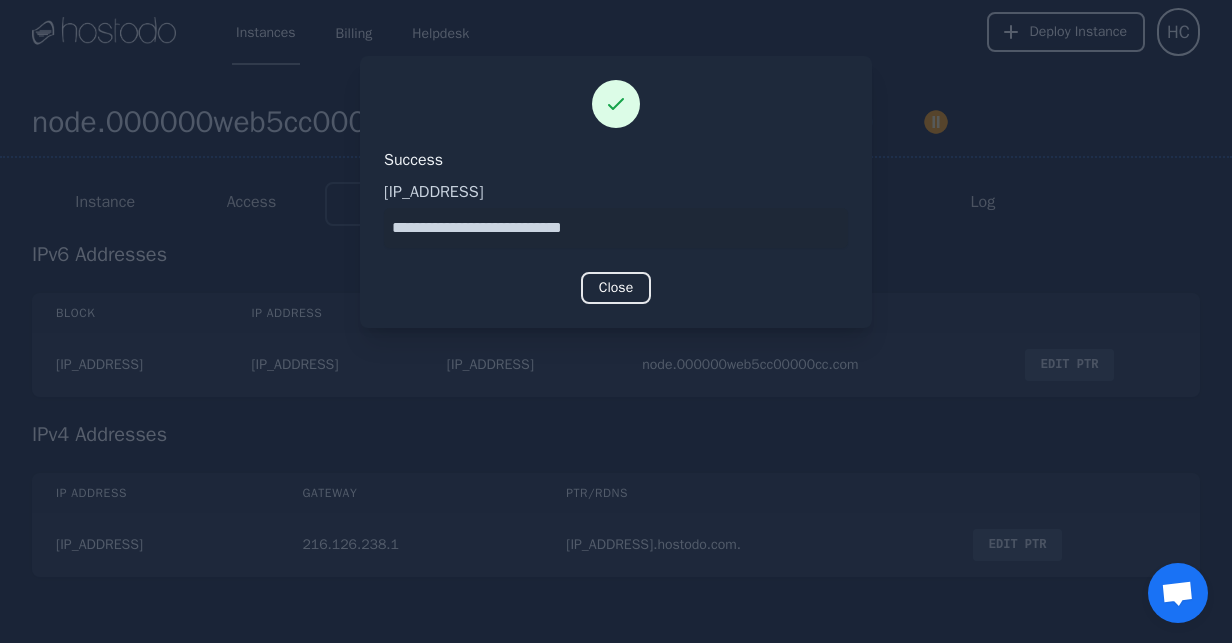click at bounding box center (616, 321) 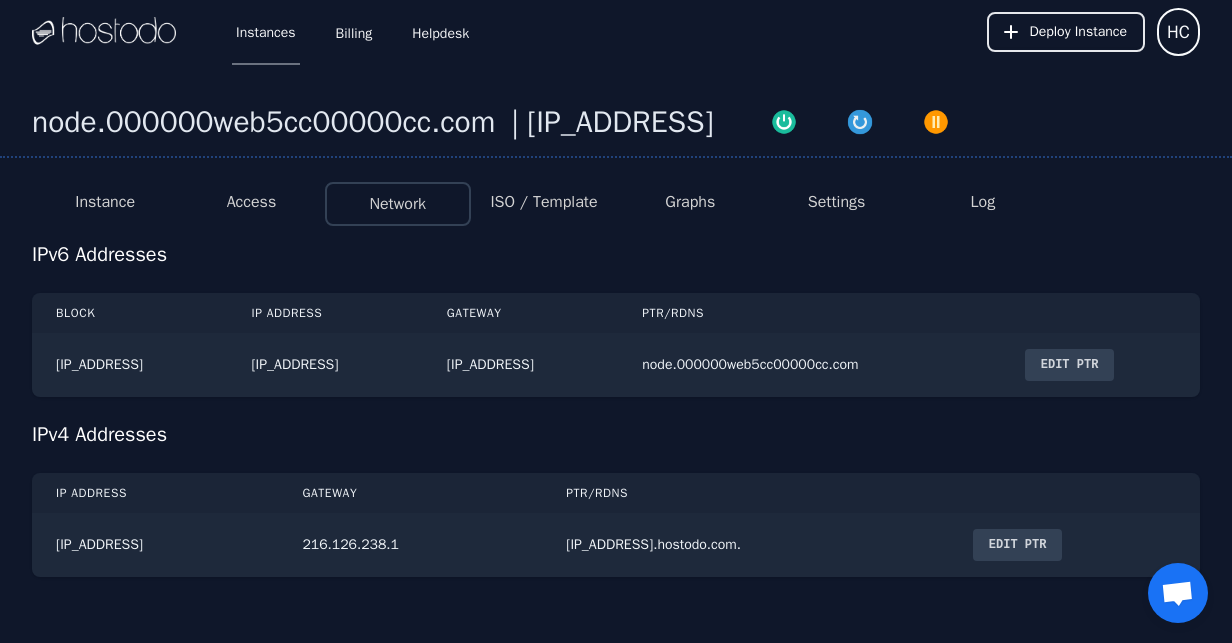 click on "Edit PTR" at bounding box center (1018, 545) 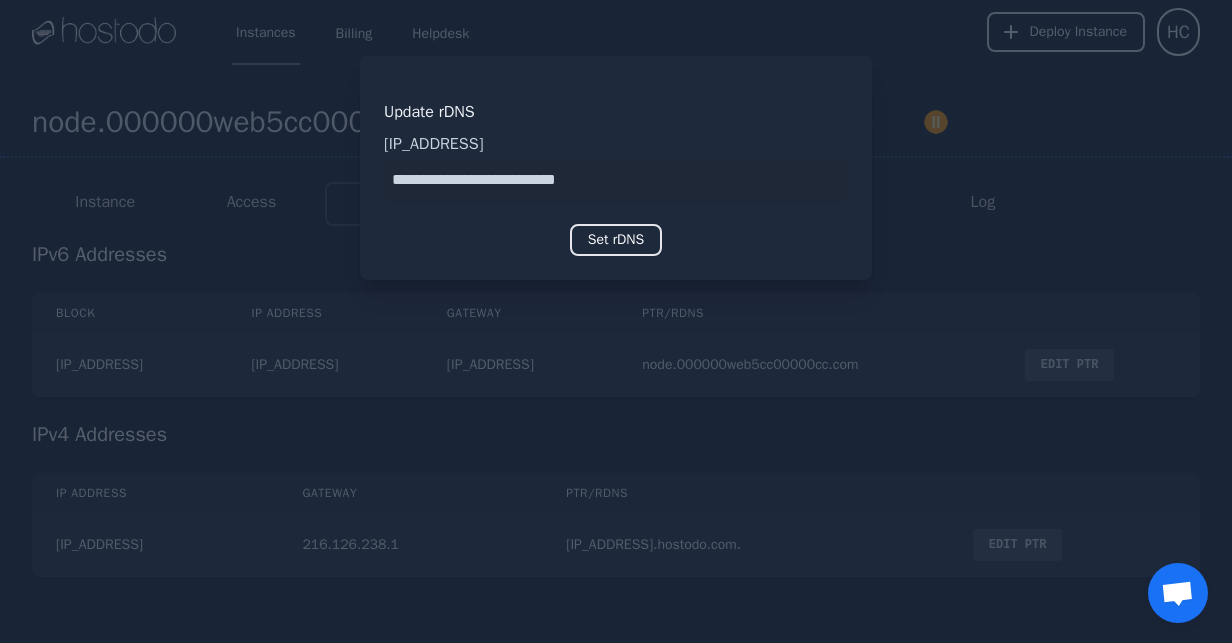 drag, startPoint x: 618, startPoint y: 180, endPoint x: 104, endPoint y: 98, distance: 520.49976 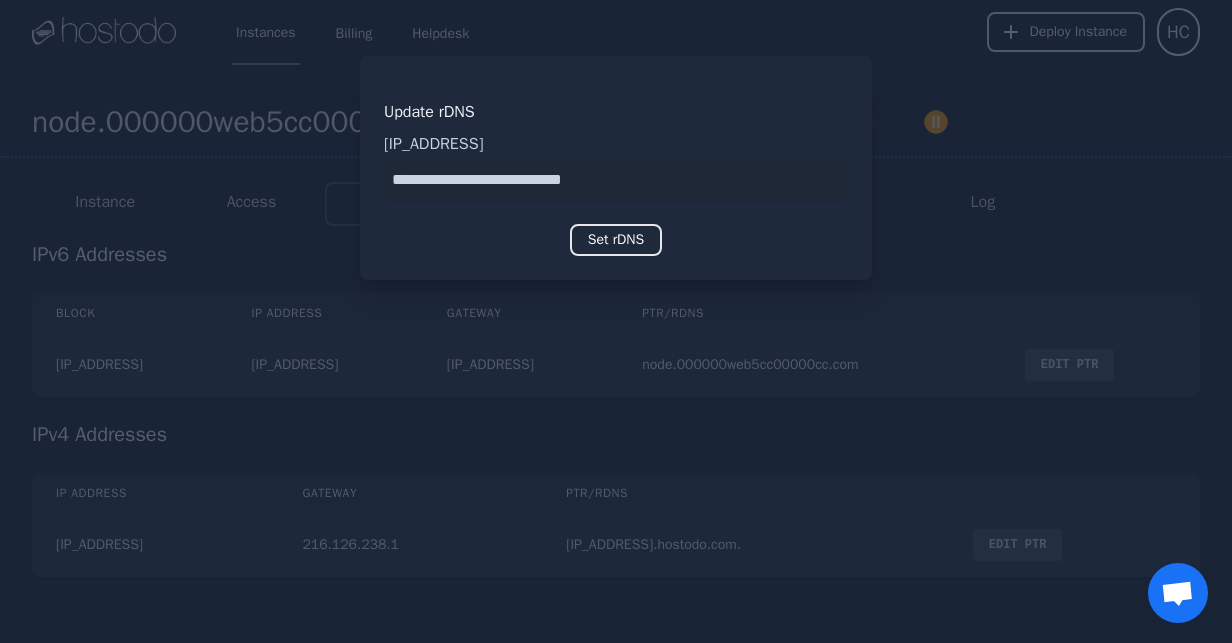 type on "**********" 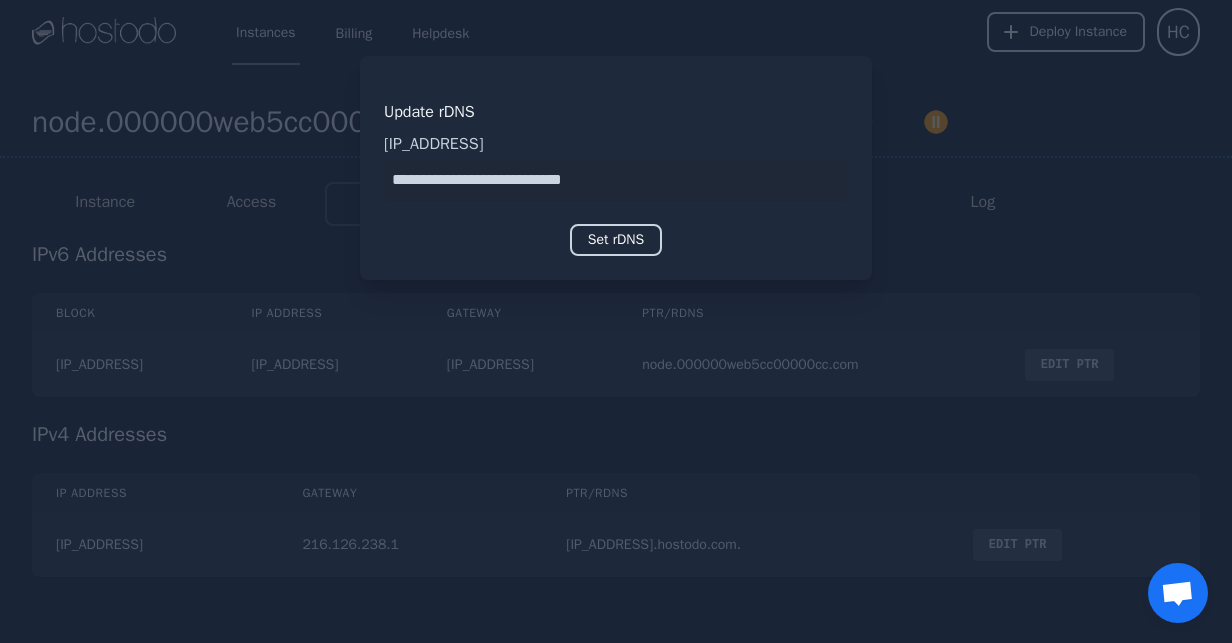click on "Set rDNS" at bounding box center [616, 240] 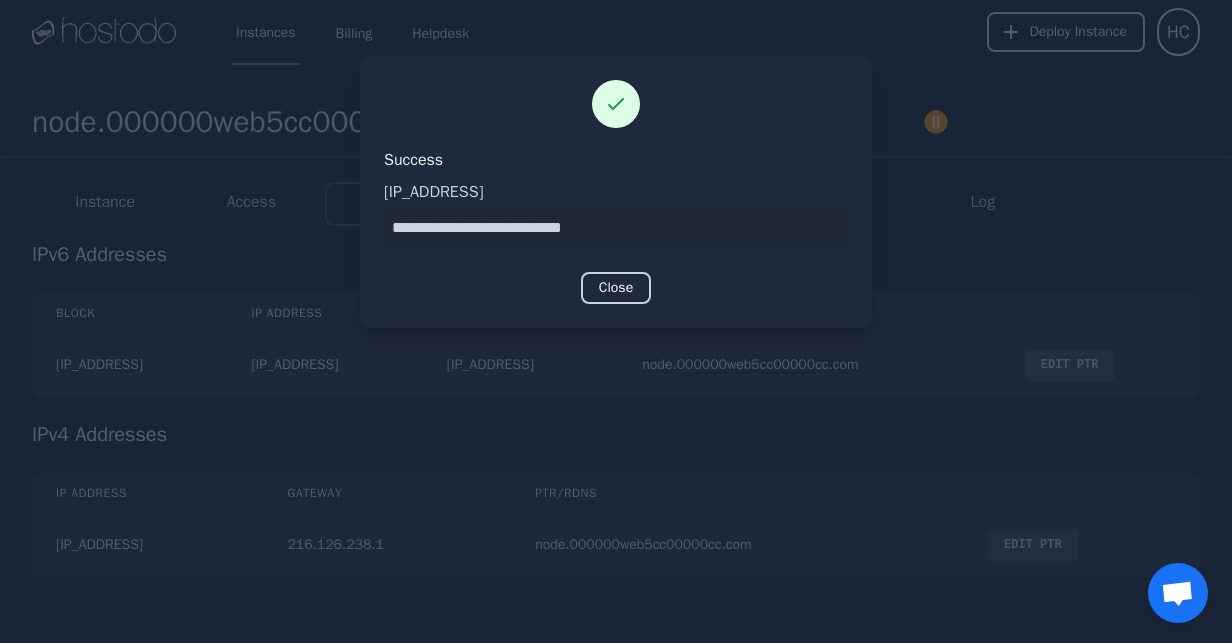 click on "Close" at bounding box center (616, 288) 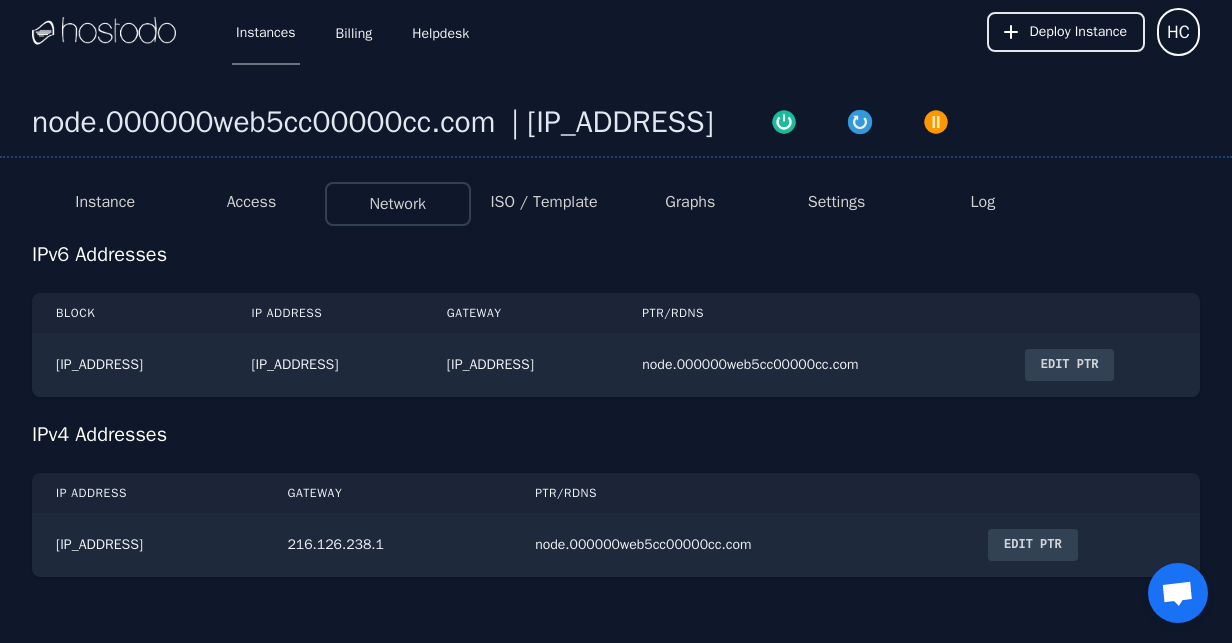 click on "Access" at bounding box center [252, 202] 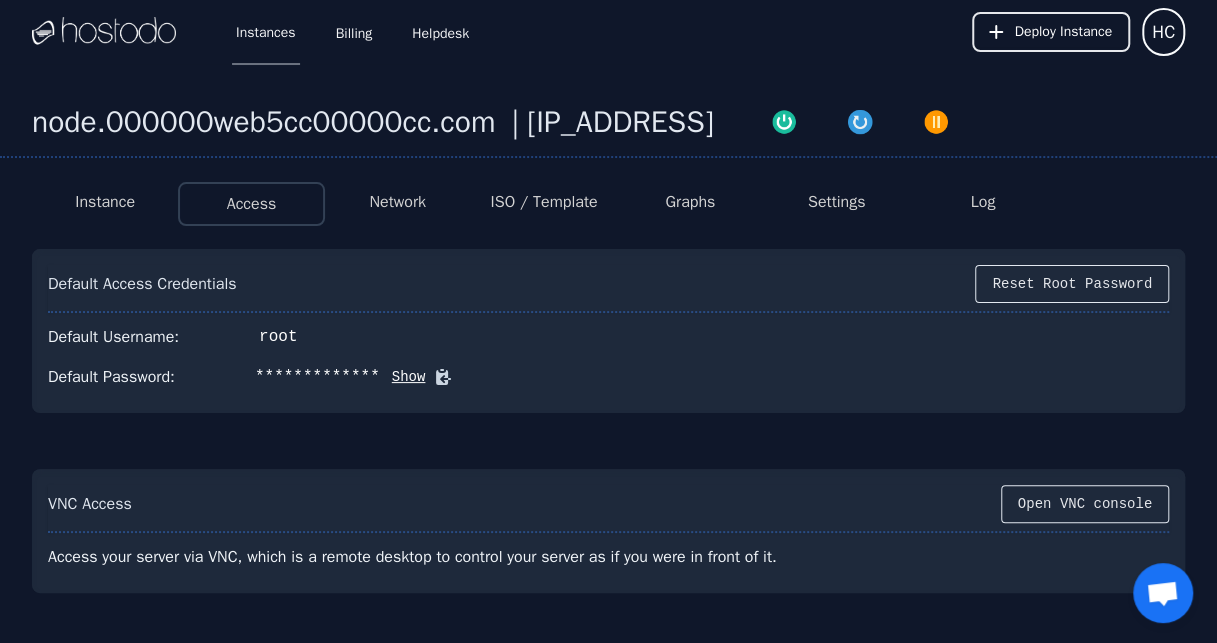 click on "Instance" at bounding box center (105, 204) 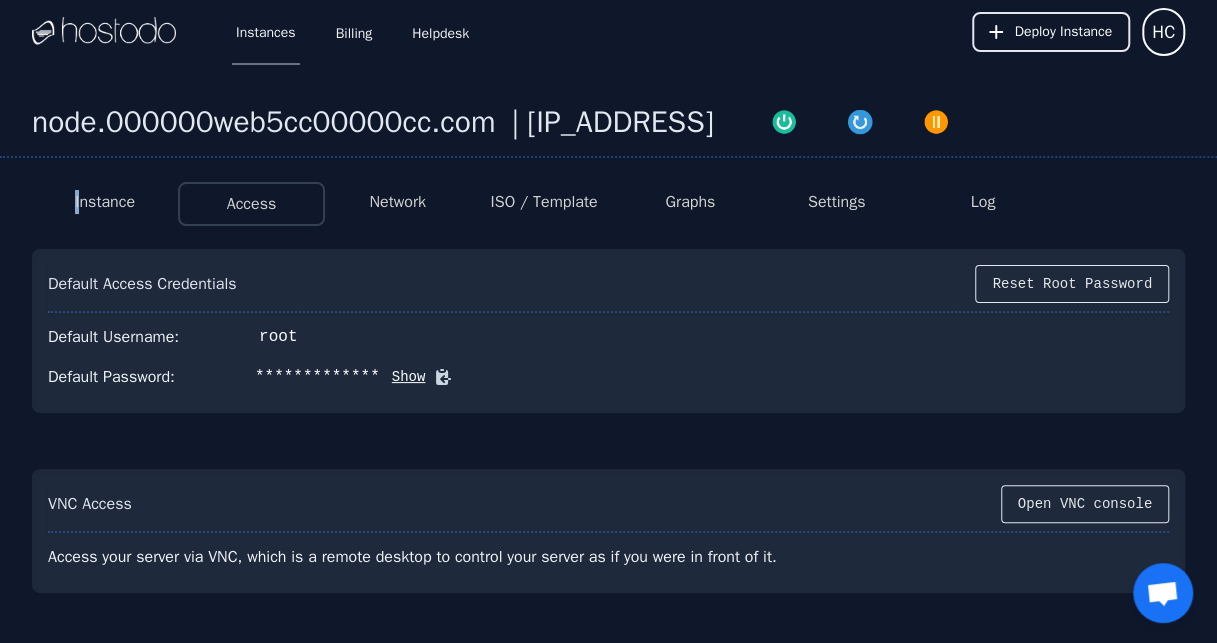 click on "Instance" at bounding box center (105, 204) 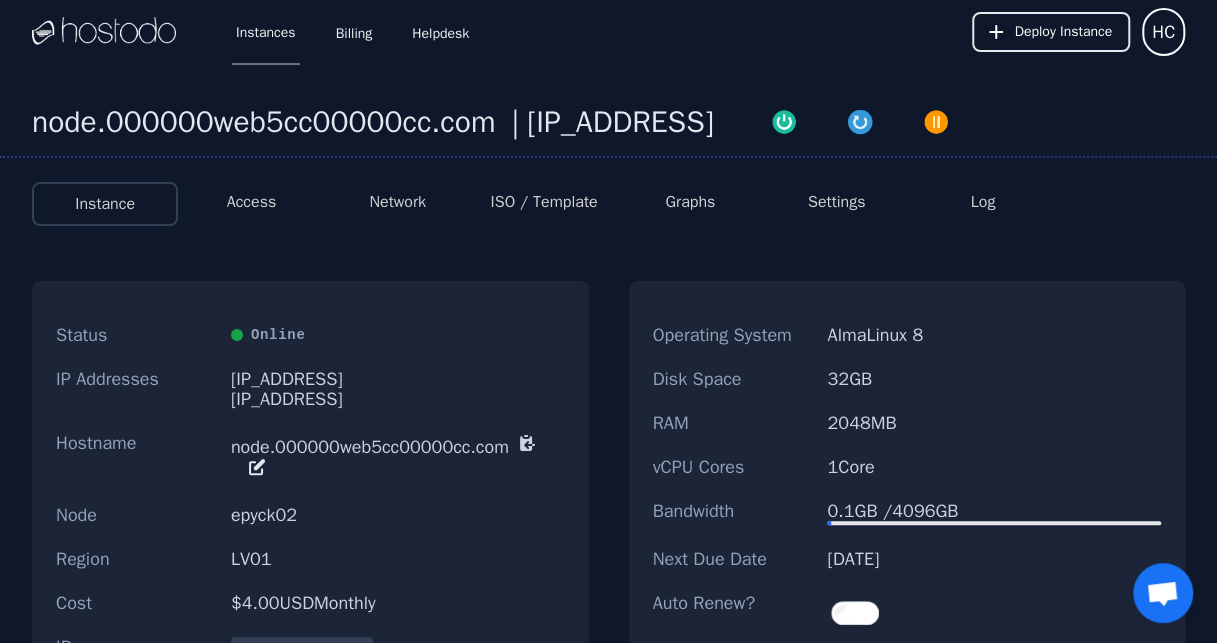 click on "Access" at bounding box center (252, 202) 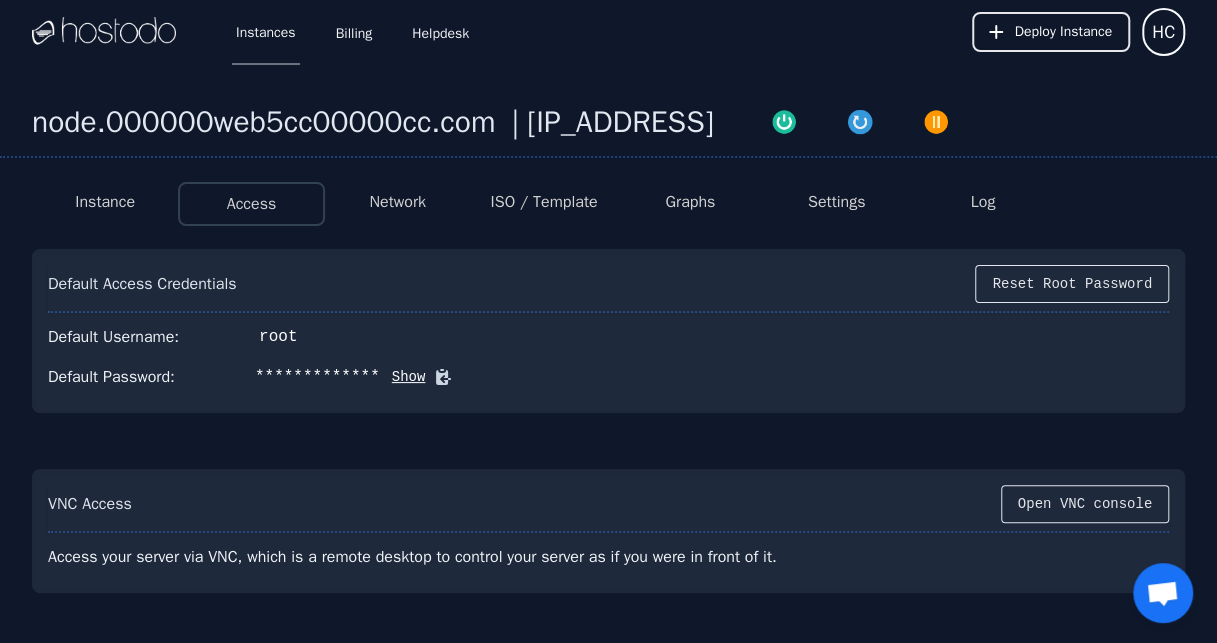 click on "ISO / Template" at bounding box center [543, 202] 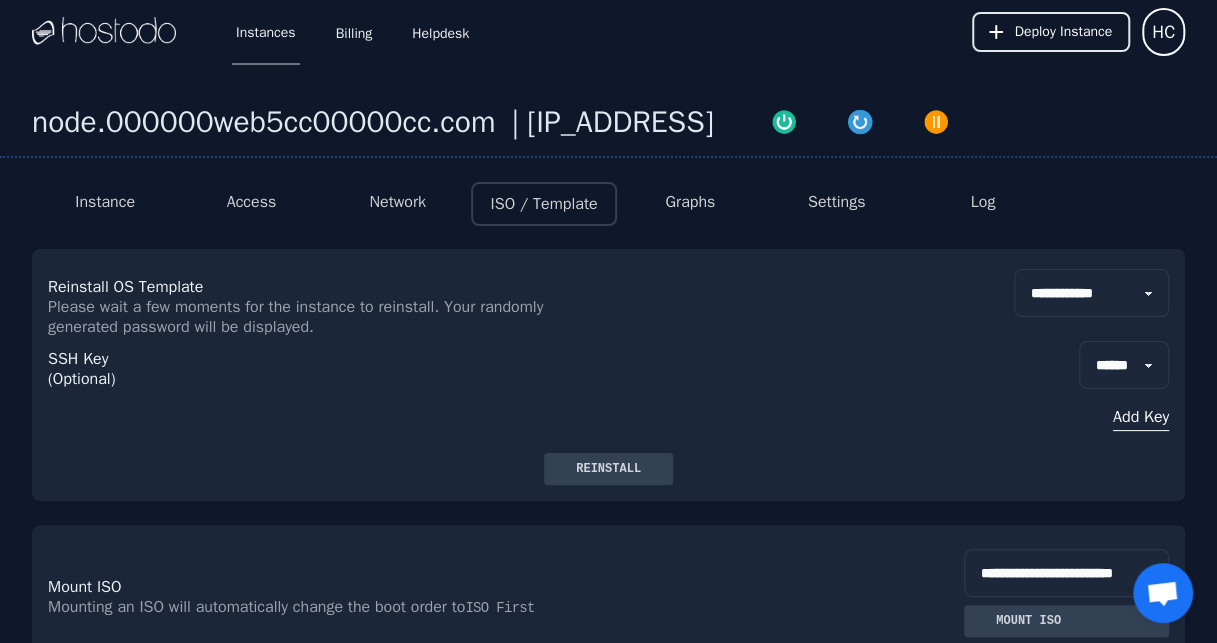 click on "Network" at bounding box center [398, 204] 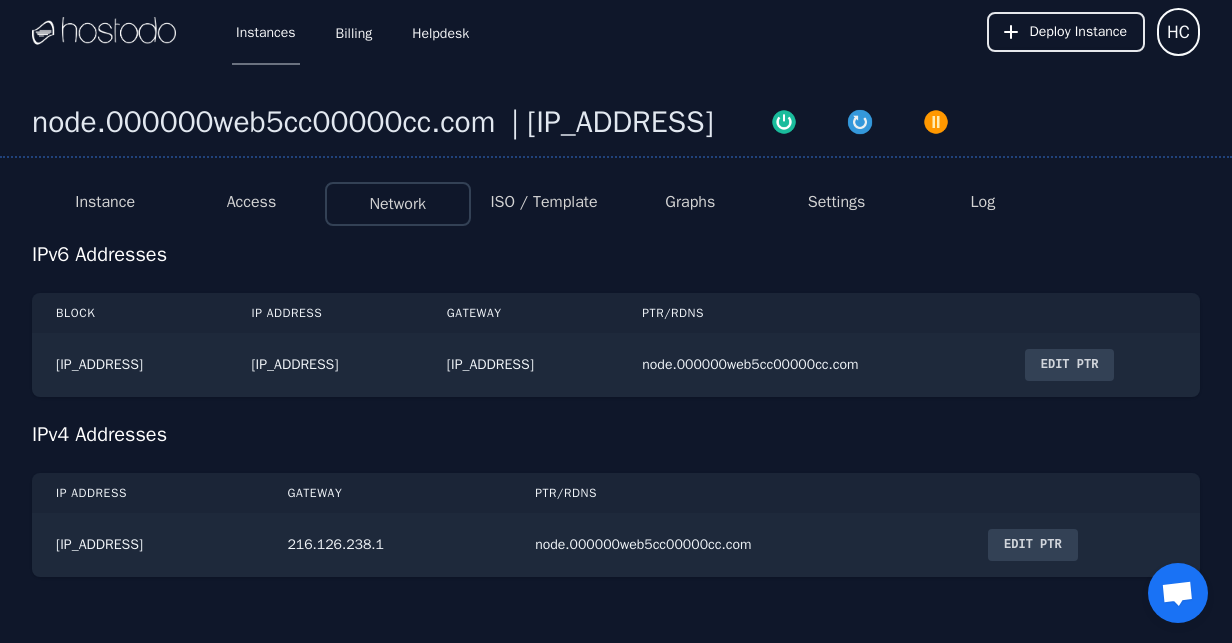 click on "ISO / Template" at bounding box center [543, 202] 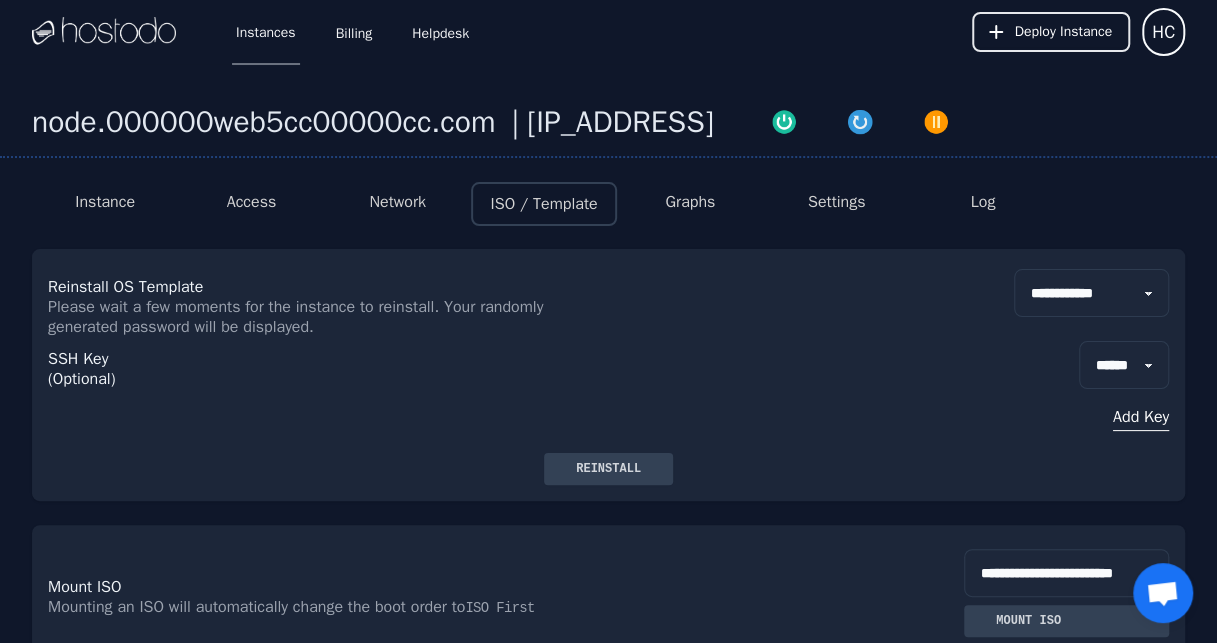 click on "Network" at bounding box center [397, 202] 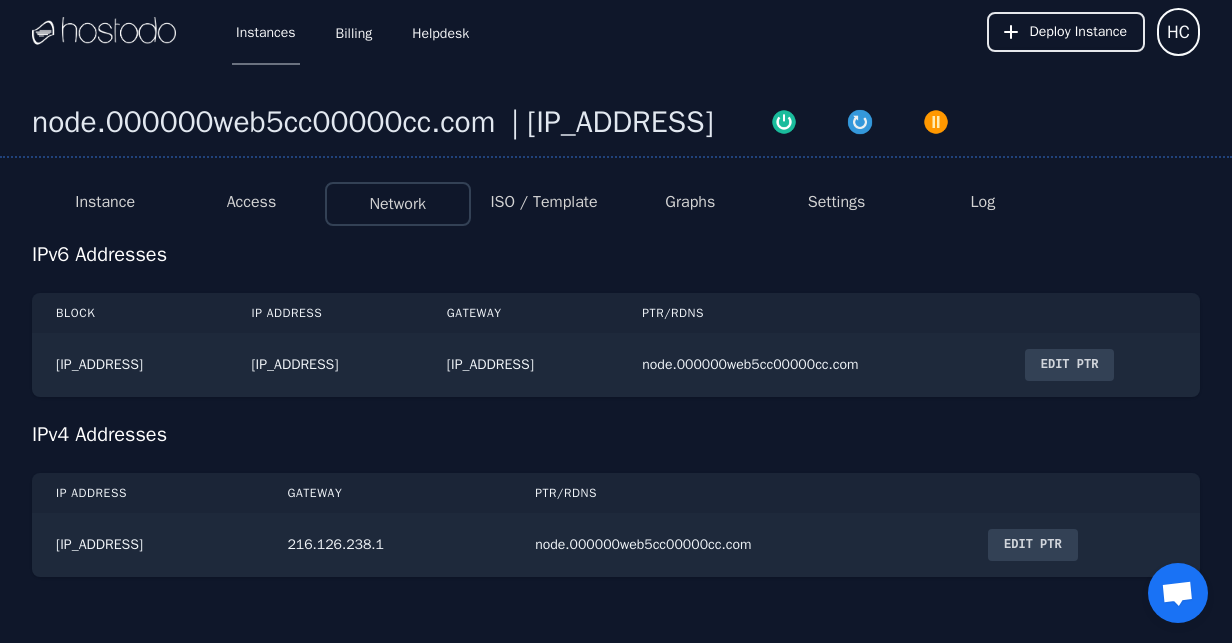 click on "Access" at bounding box center [252, 202] 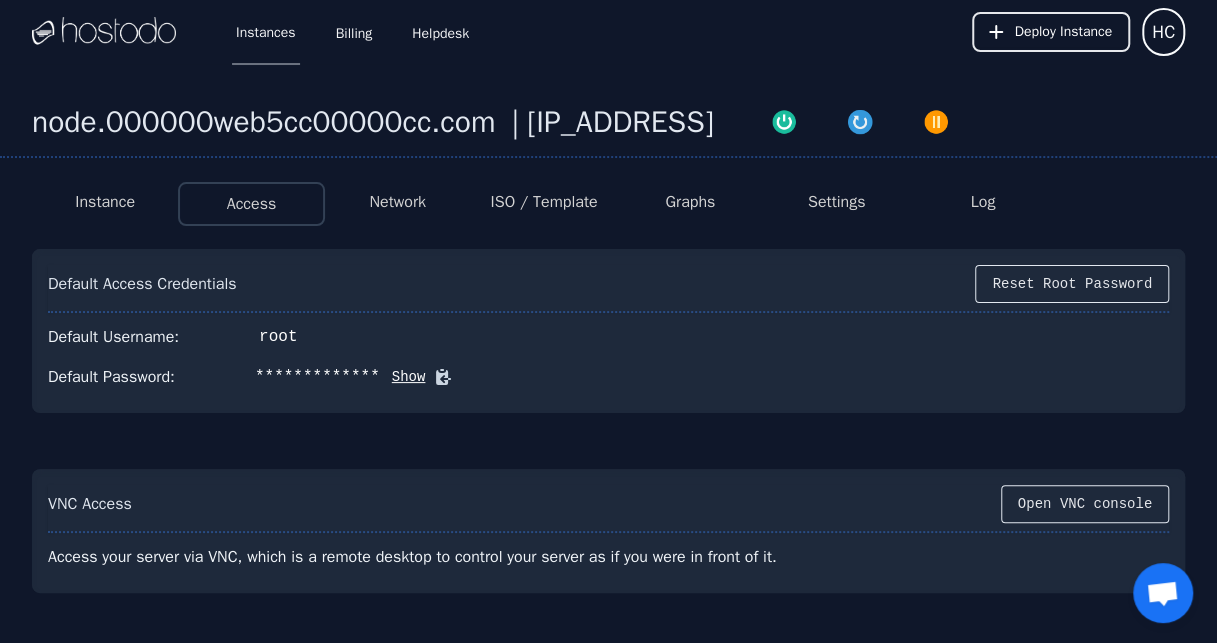 click on "Instance" at bounding box center (105, 202) 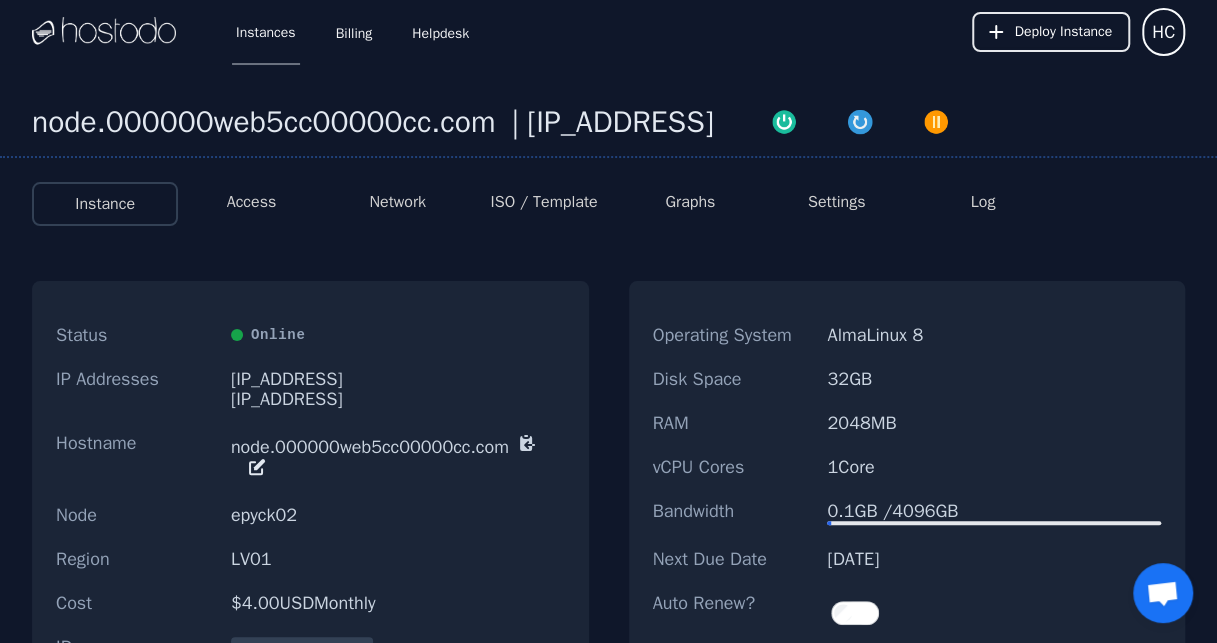 click on "ISO / Template" at bounding box center (543, 202) 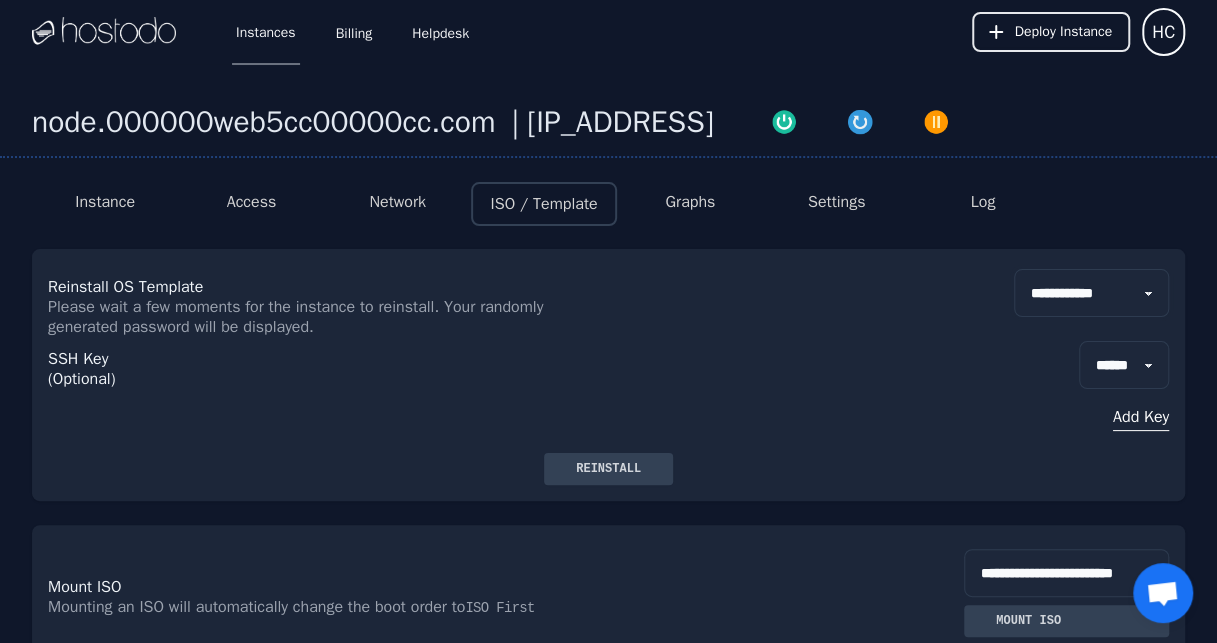 click on "**********" at bounding box center (1091, 293) 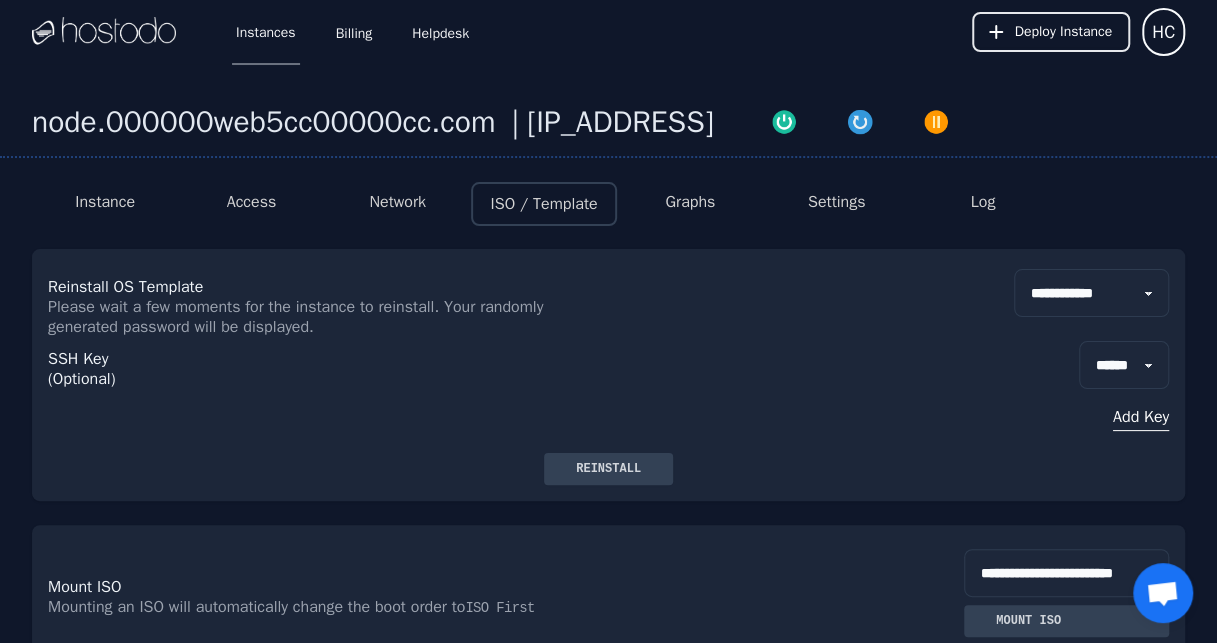 click on "Reinstall" at bounding box center [608, 469] 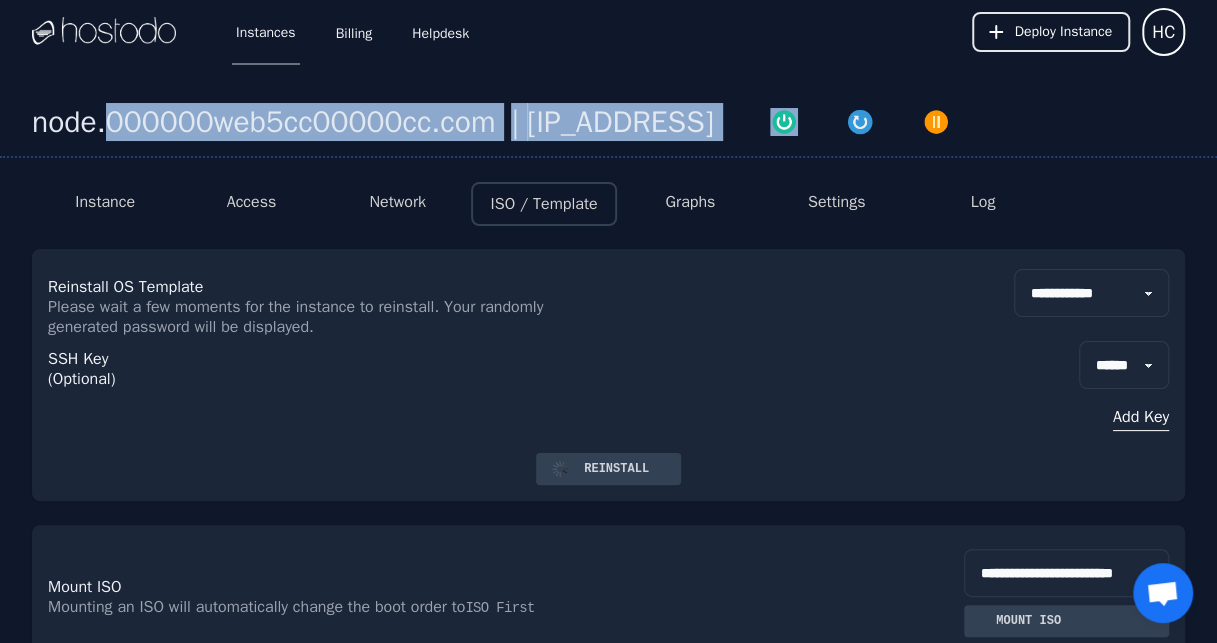 drag, startPoint x: 766, startPoint y: 125, endPoint x: 118, endPoint y: 122, distance: 648.00696 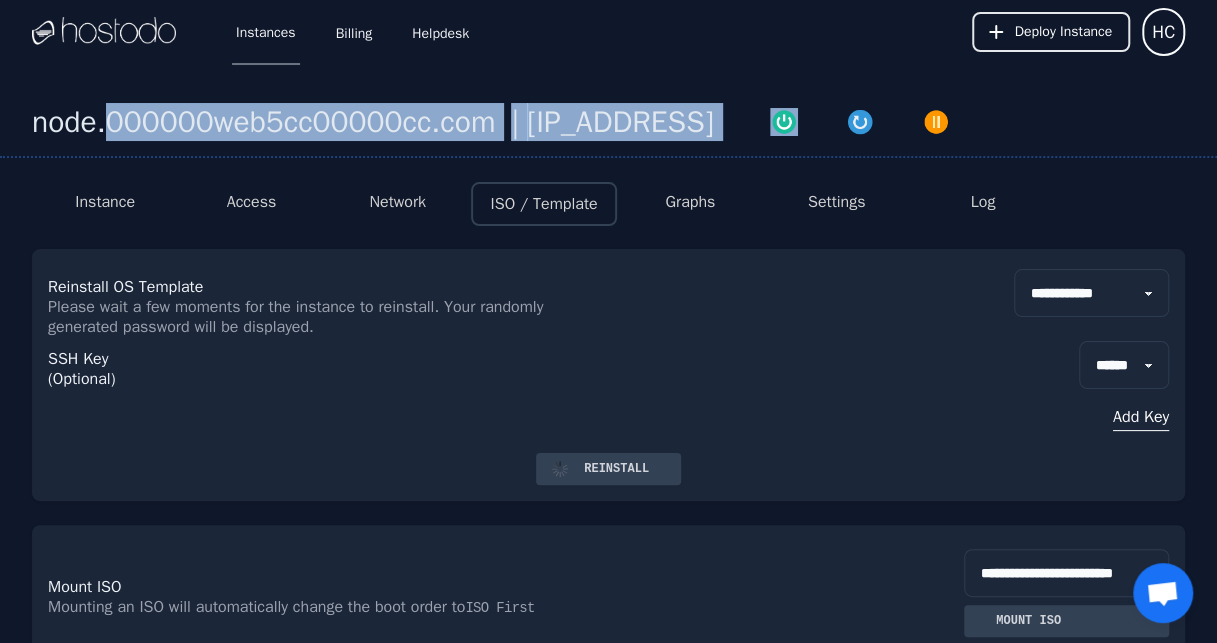 click on "[DOMAIN]   | [IP_ADDRESS]" at bounding box center (608, 131) 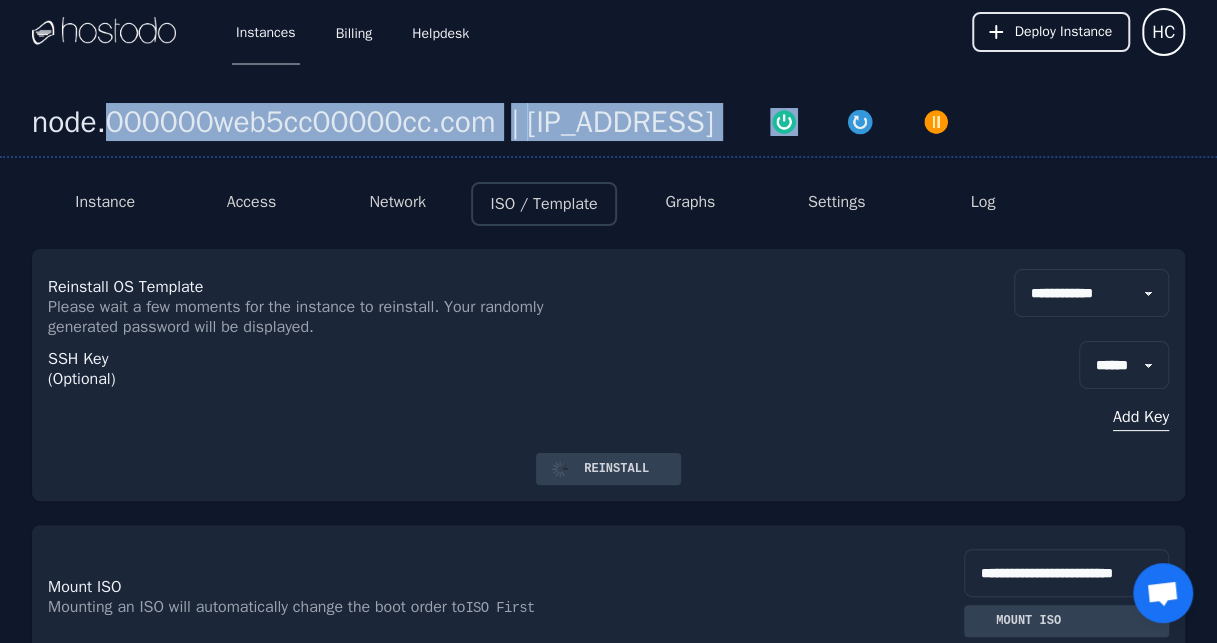 copy on "[DOMAIN]   | [IP_ADDRESS]" 